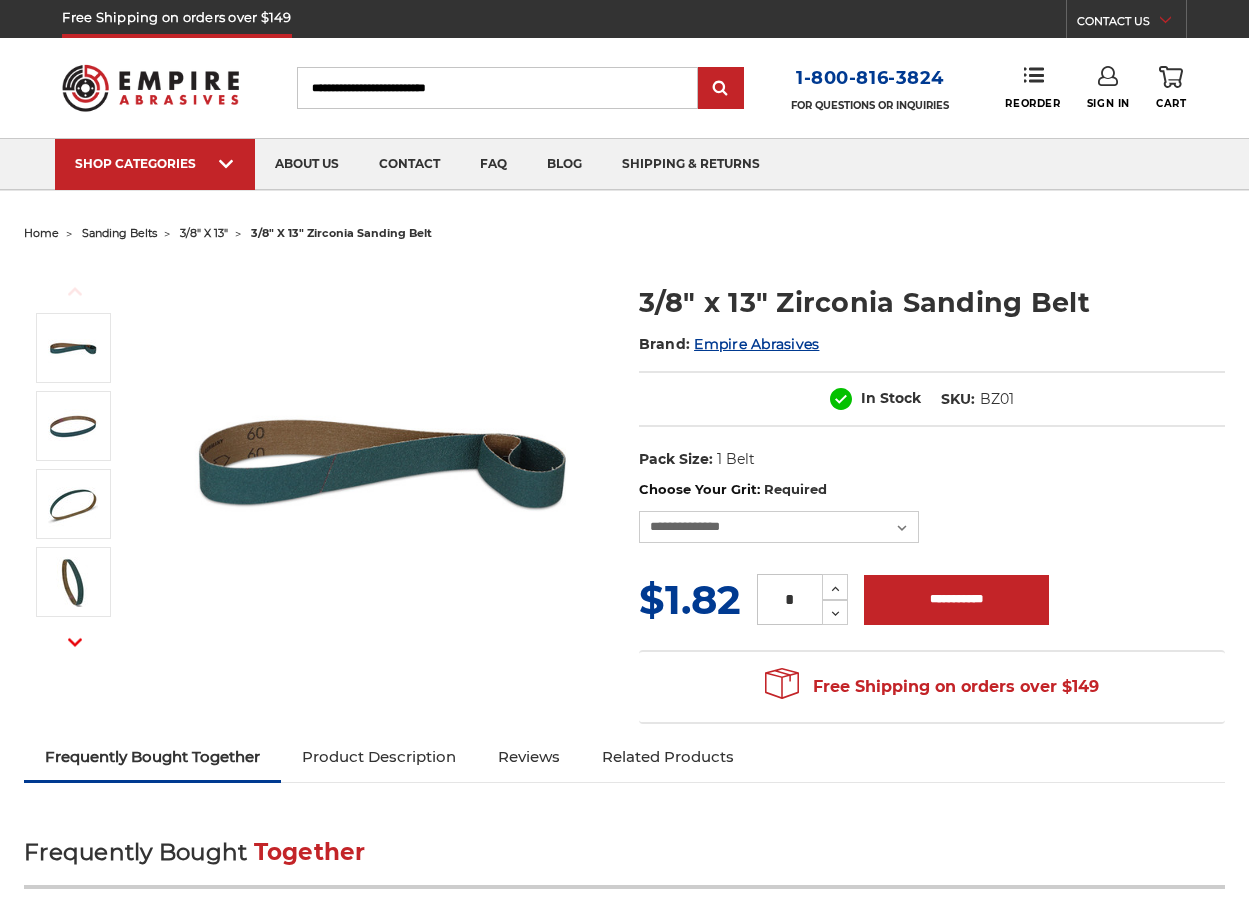 scroll, scrollTop: 0, scrollLeft: 0, axis: both 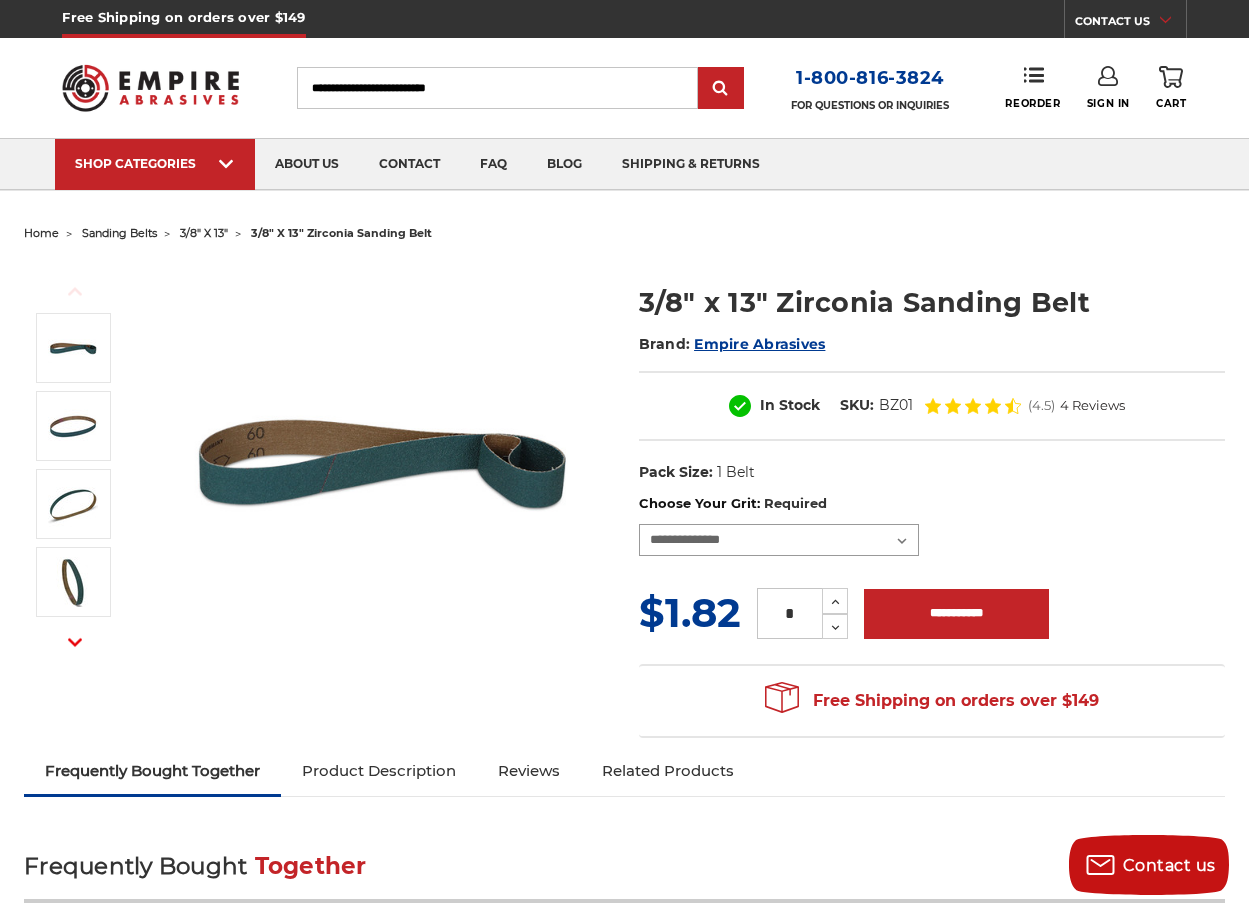 click on "**********" at bounding box center [779, 540] 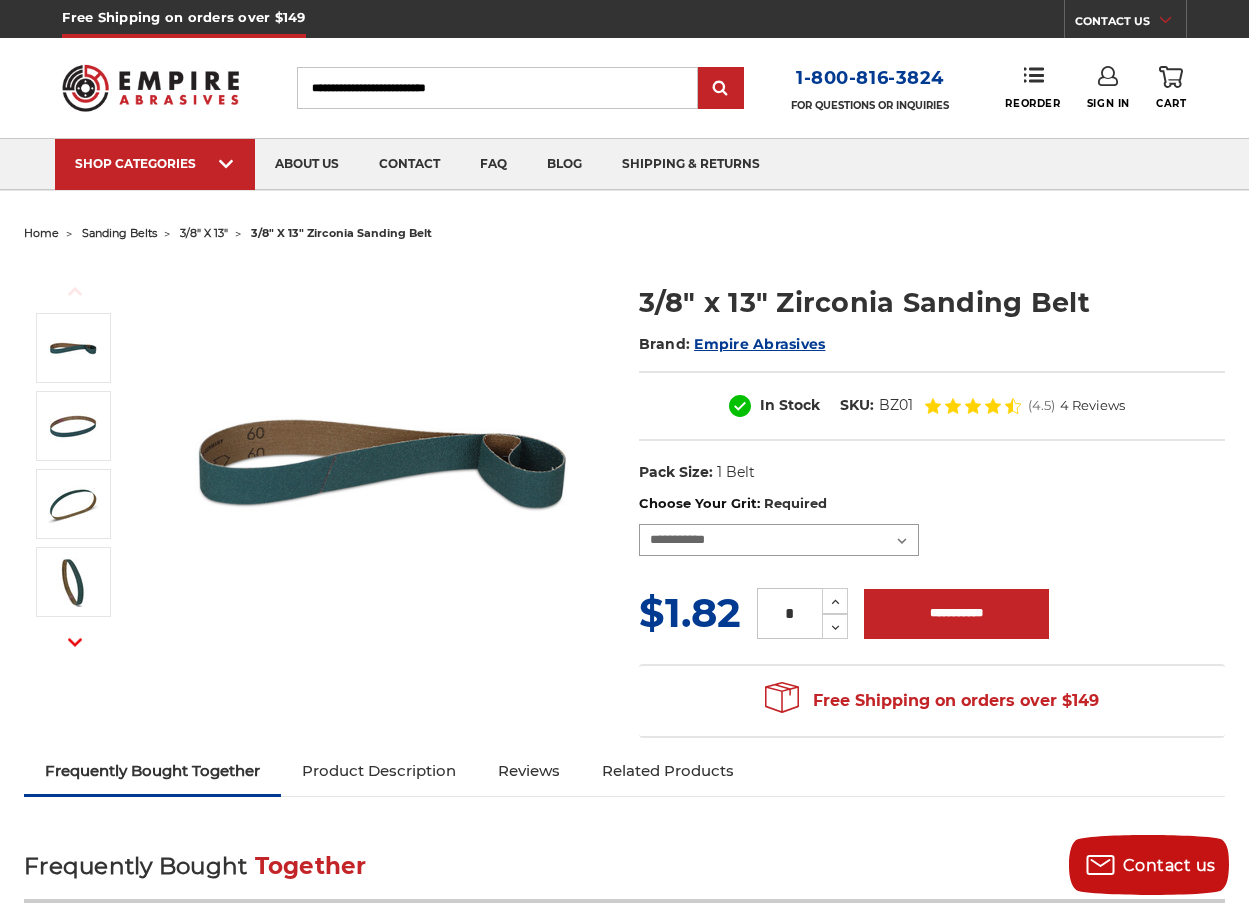 click on "**********" at bounding box center [779, 540] 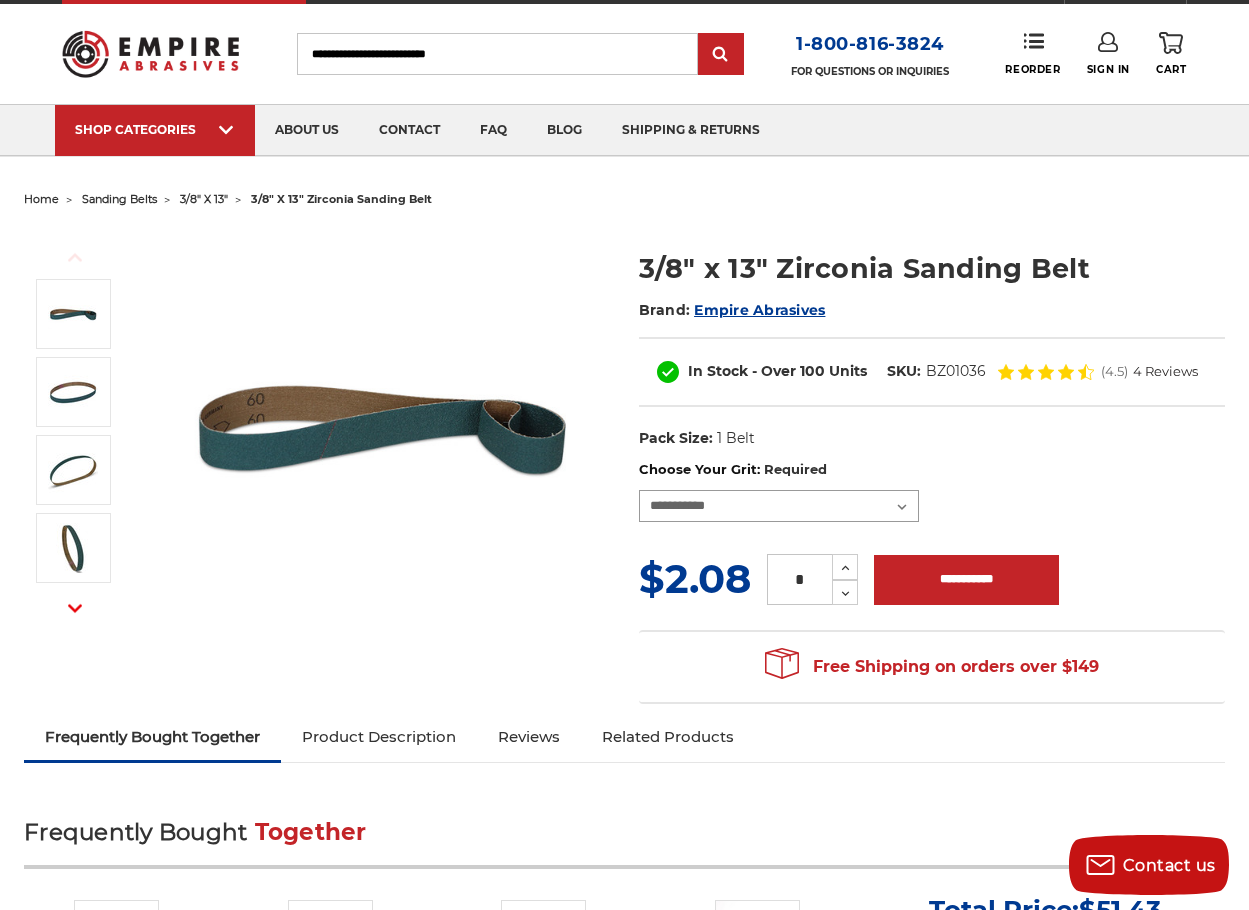 scroll, scrollTop: 0, scrollLeft: 0, axis: both 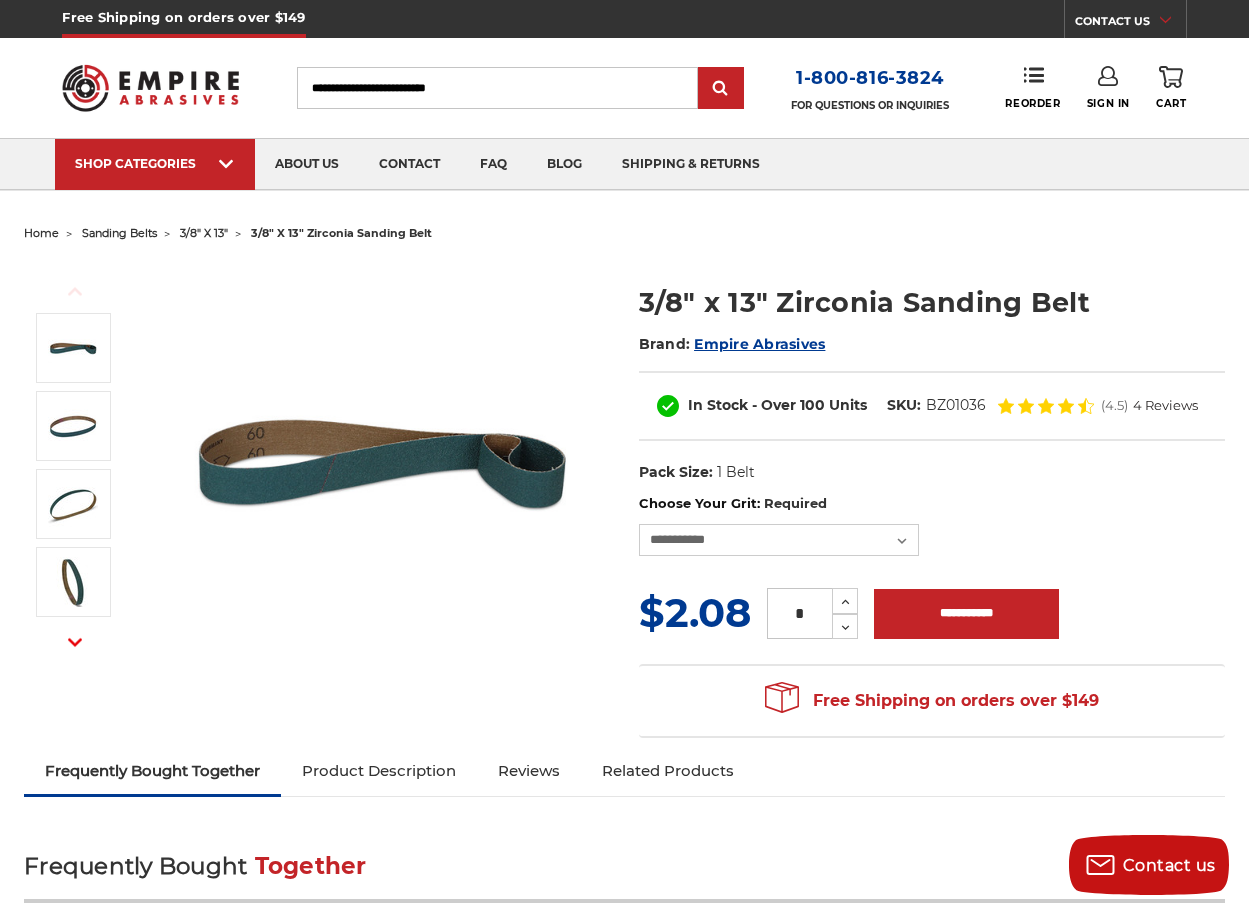 click on "Product Description" at bounding box center (379, 771) 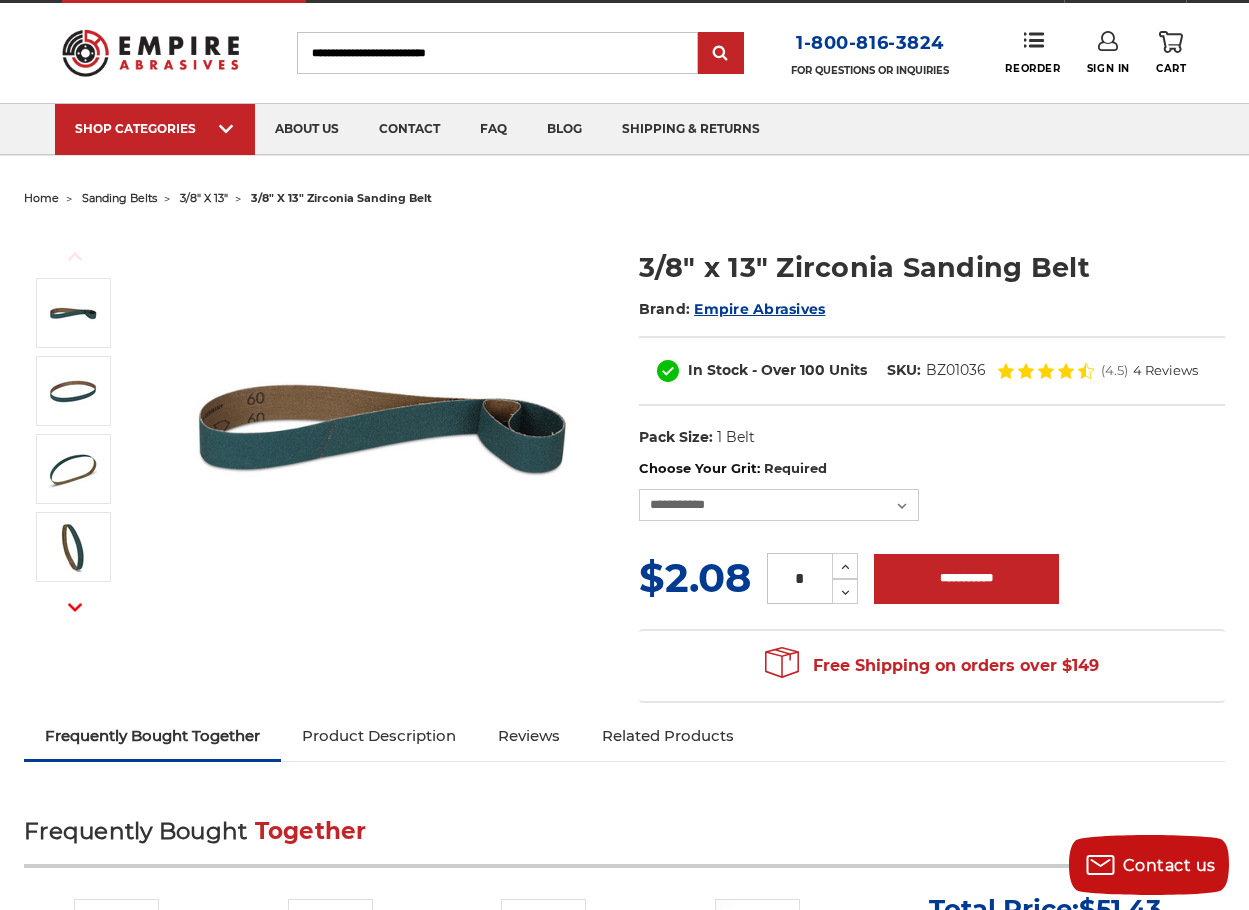 scroll, scrollTop: 0, scrollLeft: 0, axis: both 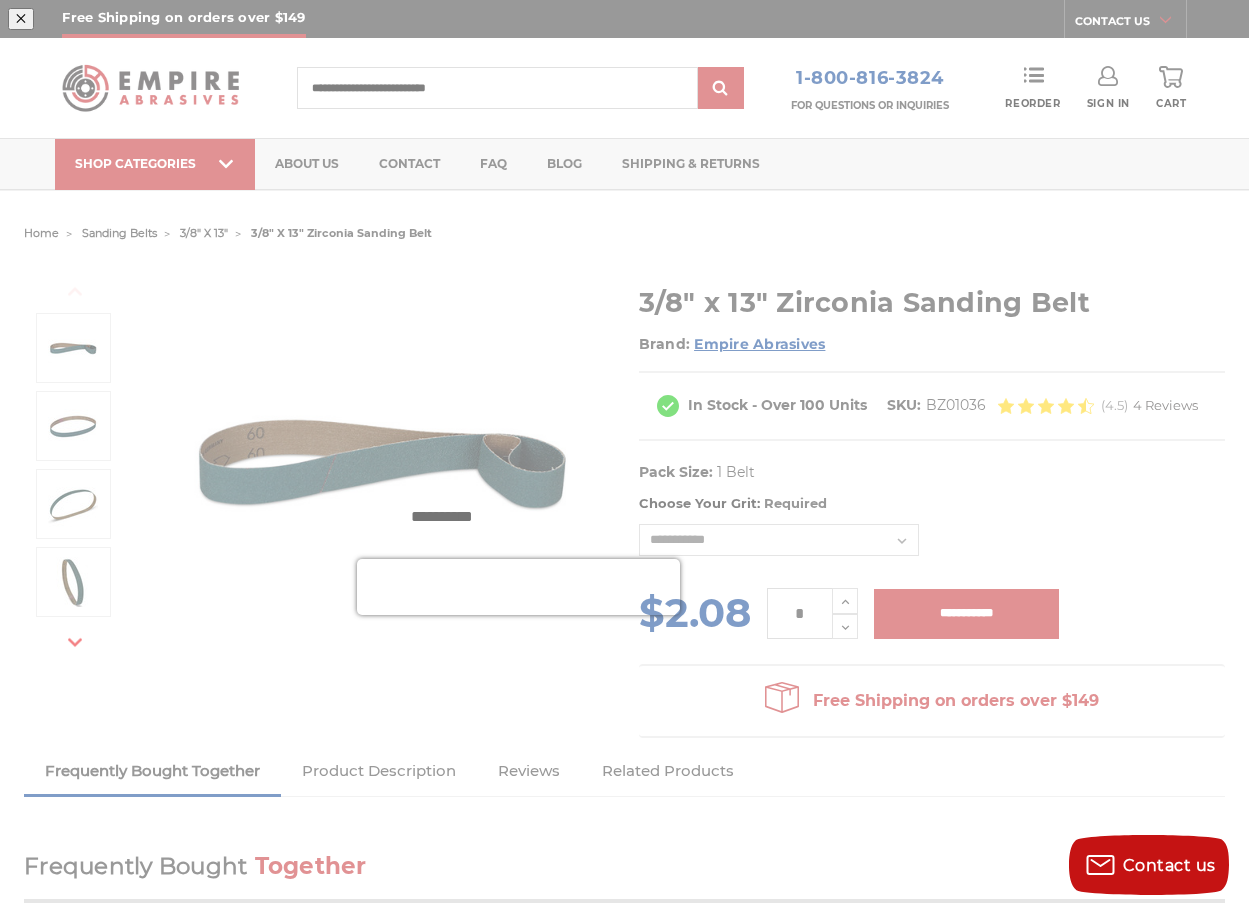 click on "✕" at bounding box center (624, 19) 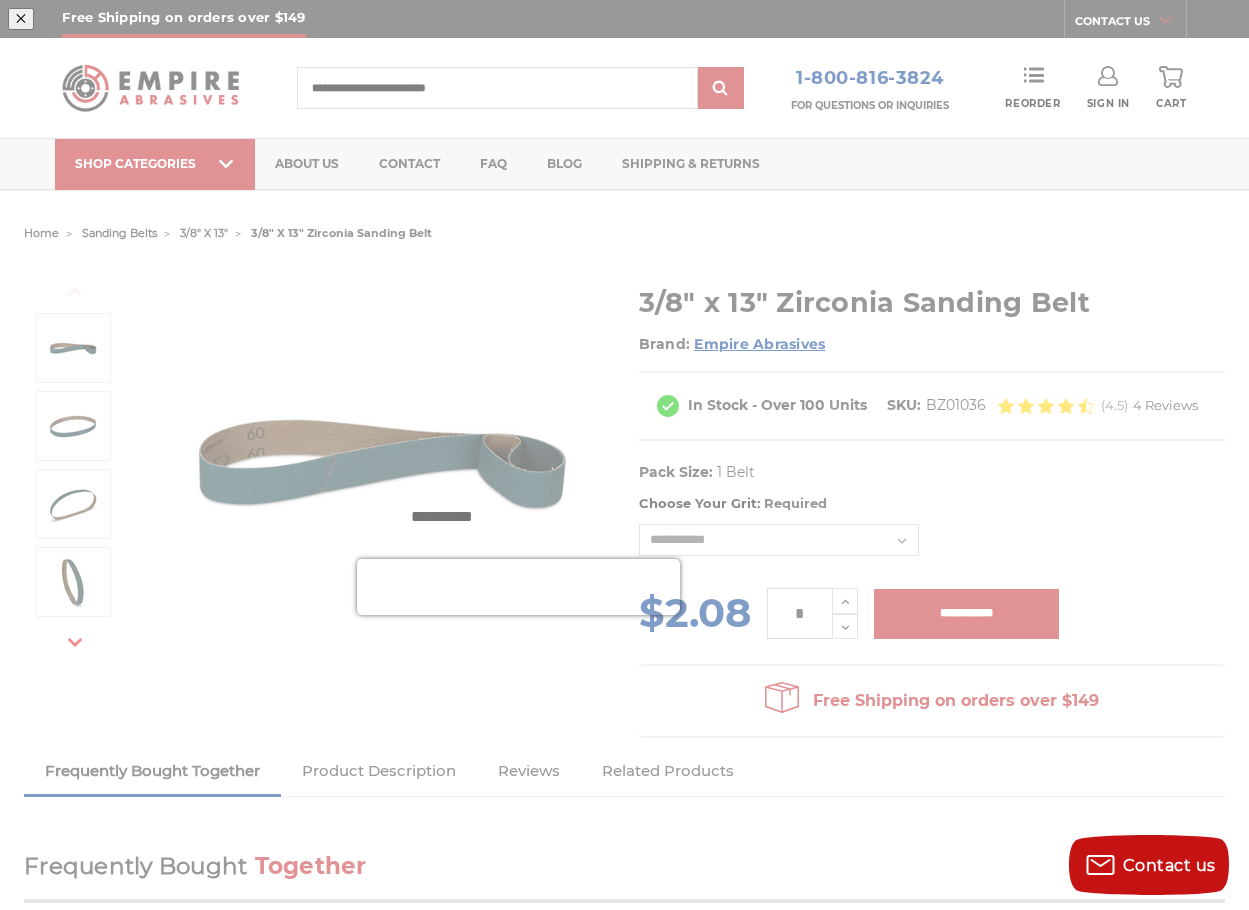 click at bounding box center (891, 294) 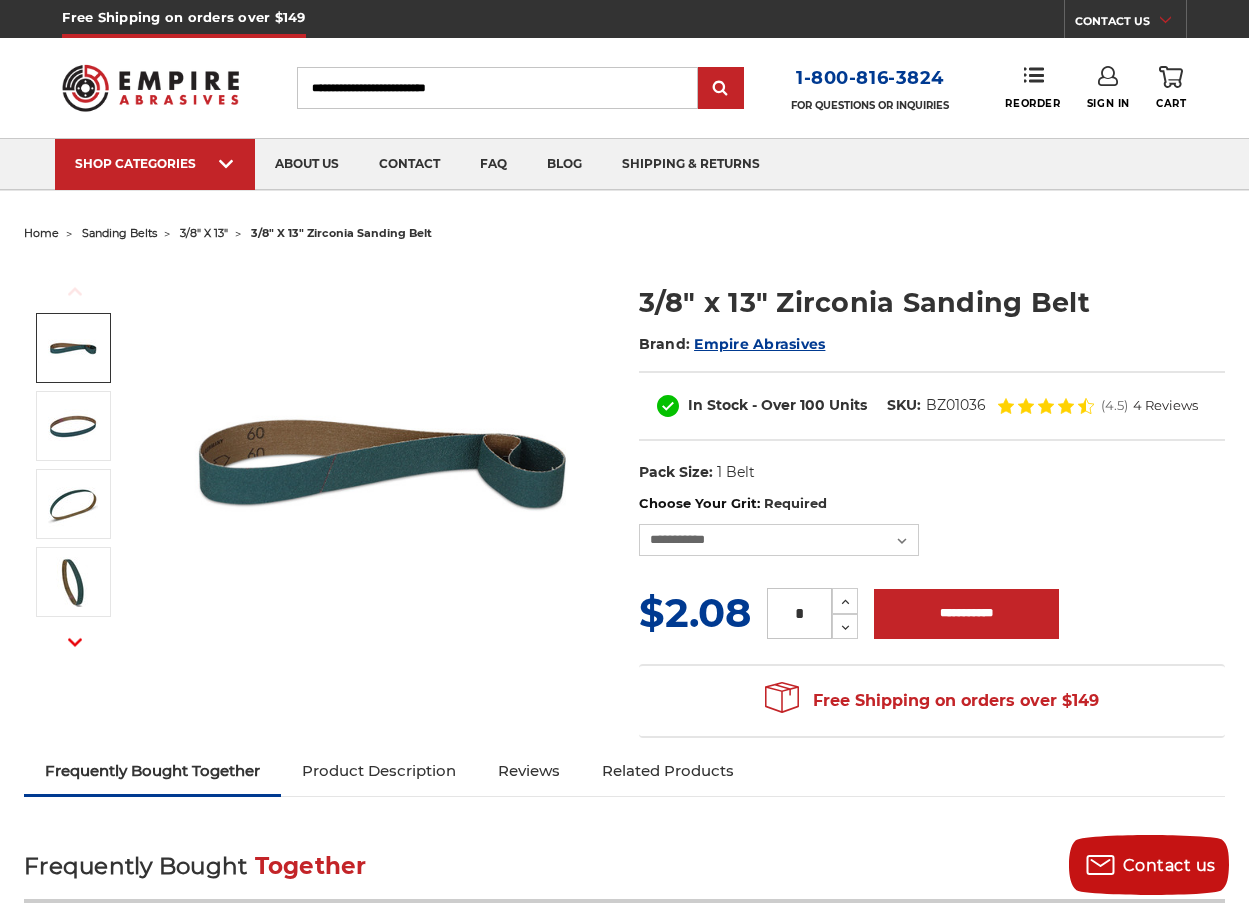 drag, startPoint x: 823, startPoint y: 629, endPoint x: 785, endPoint y: 632, distance: 38.118237 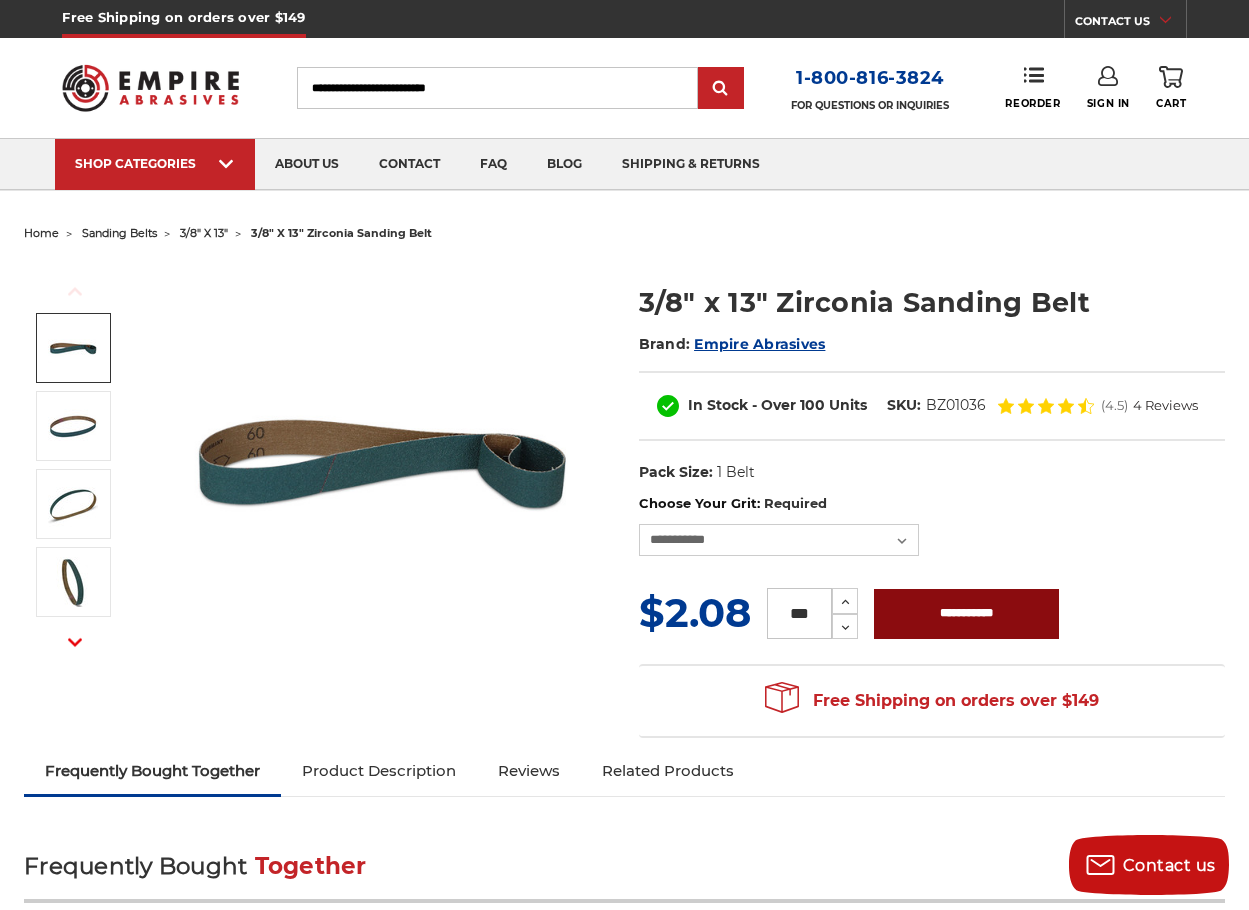type on "***" 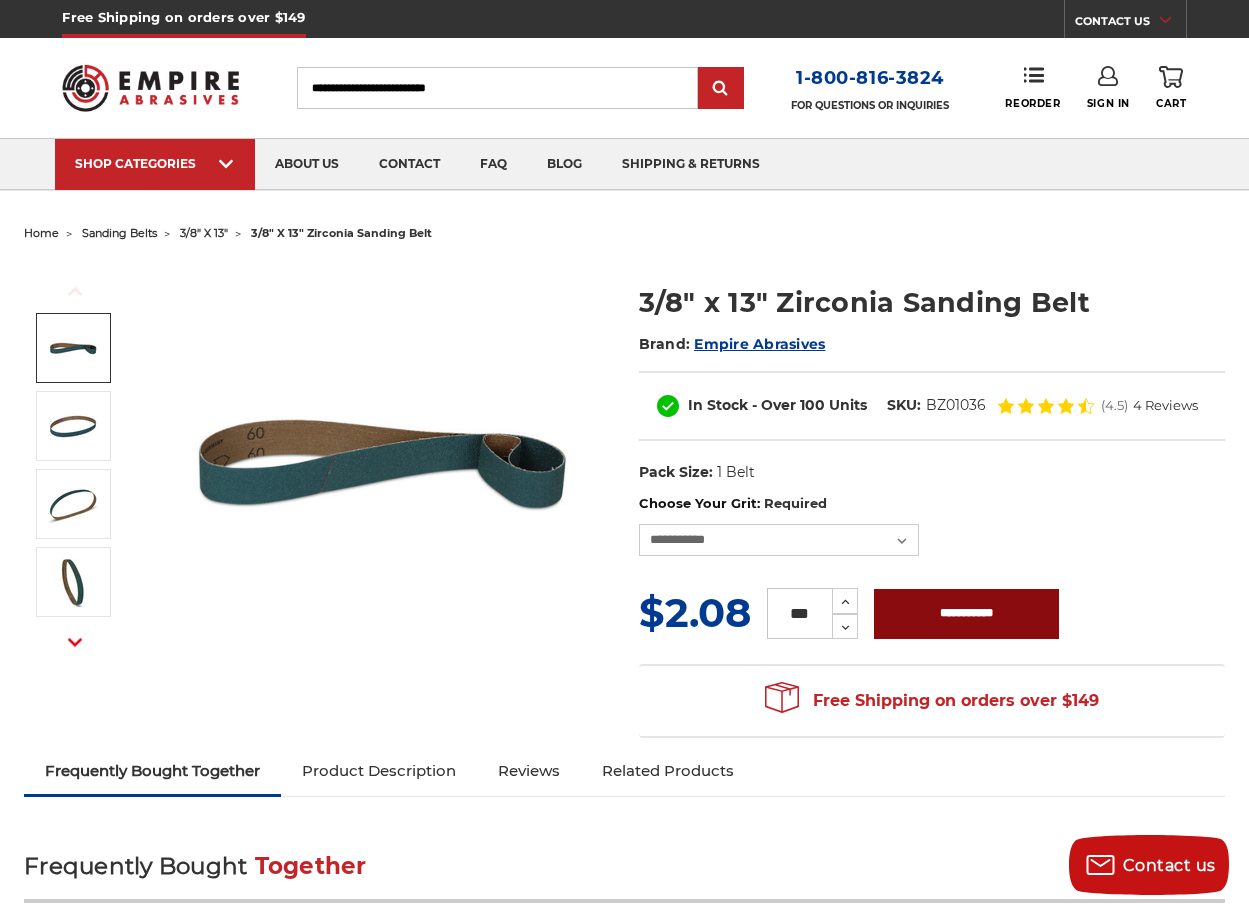 click on "**********" at bounding box center (966, 614) 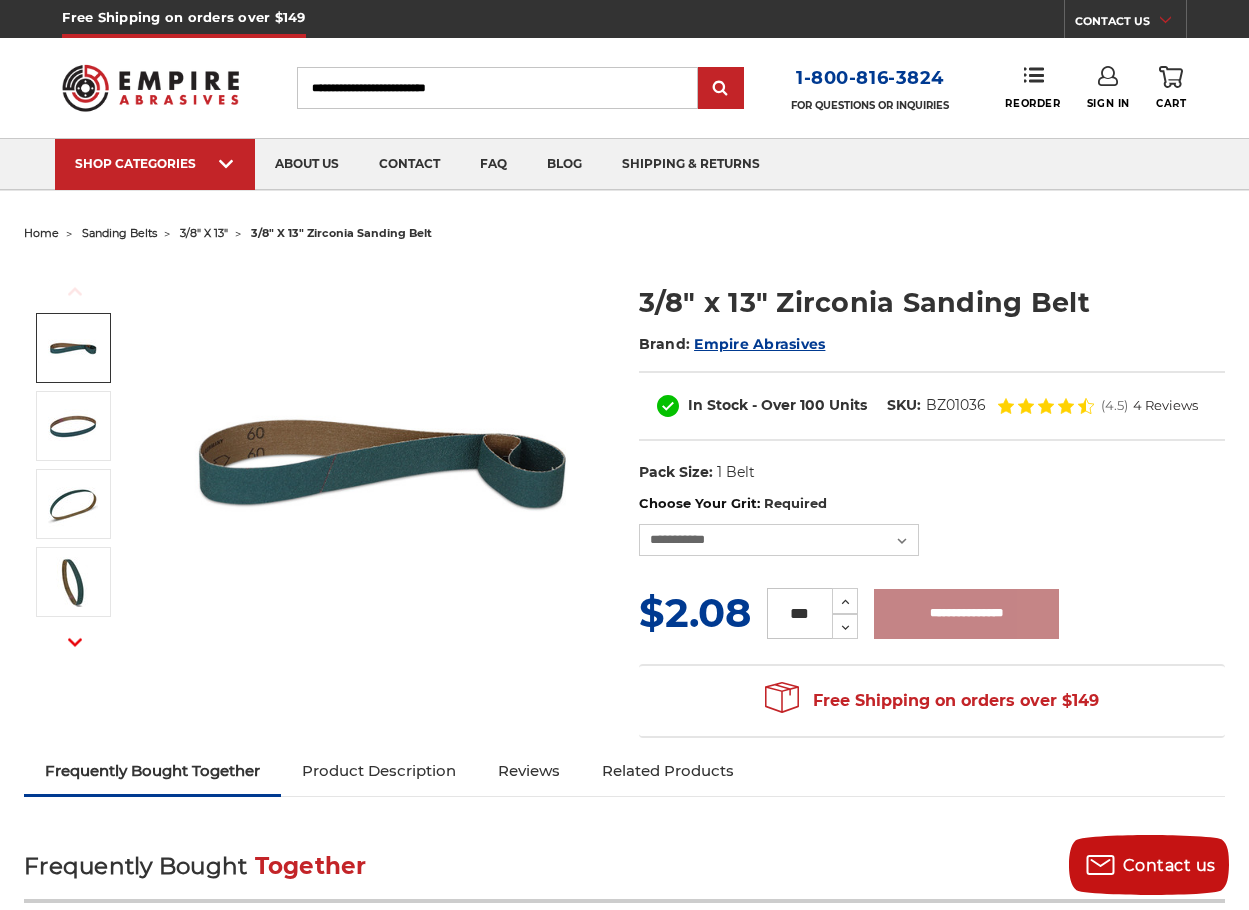 type on "**********" 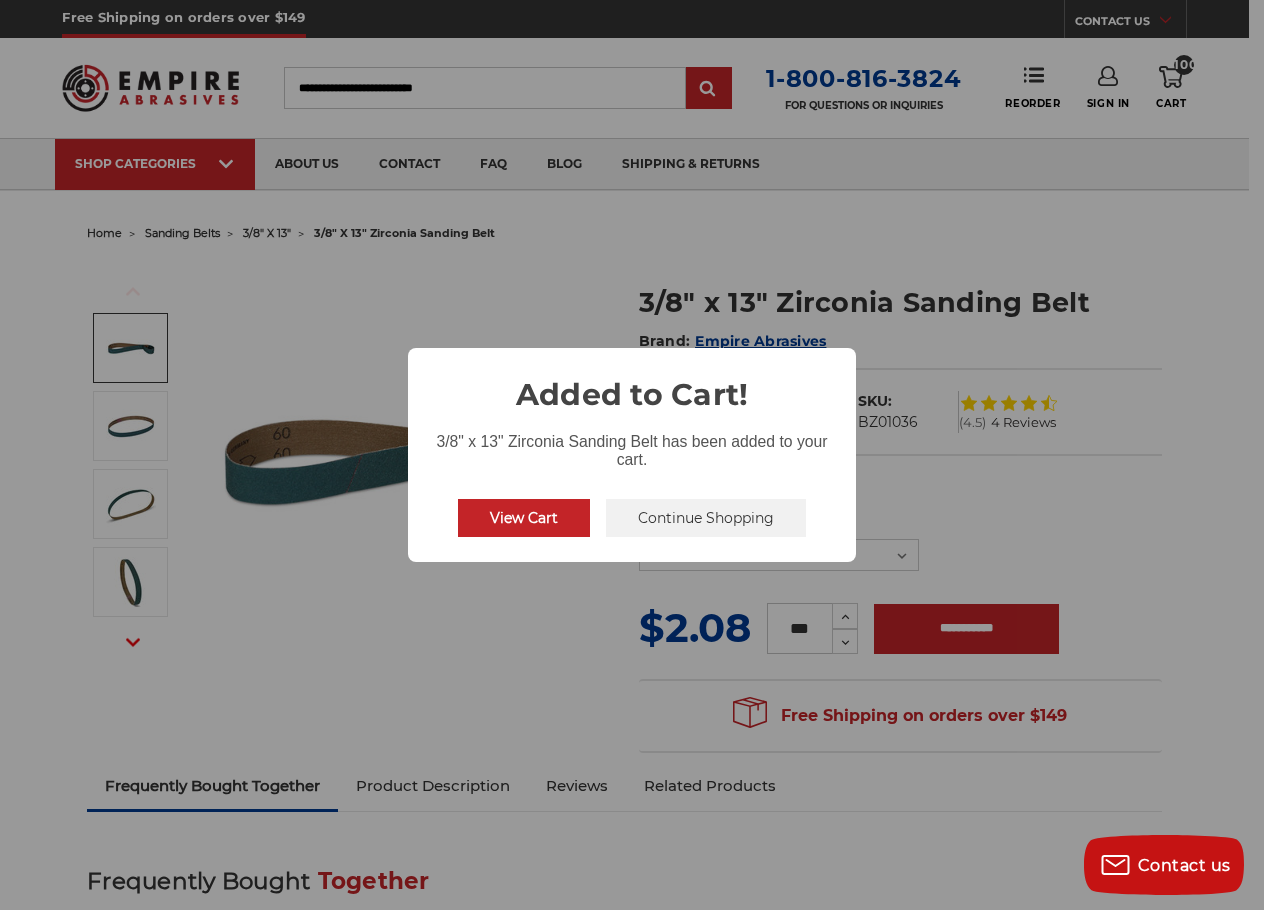 click on "View Cart" at bounding box center (524, 518) 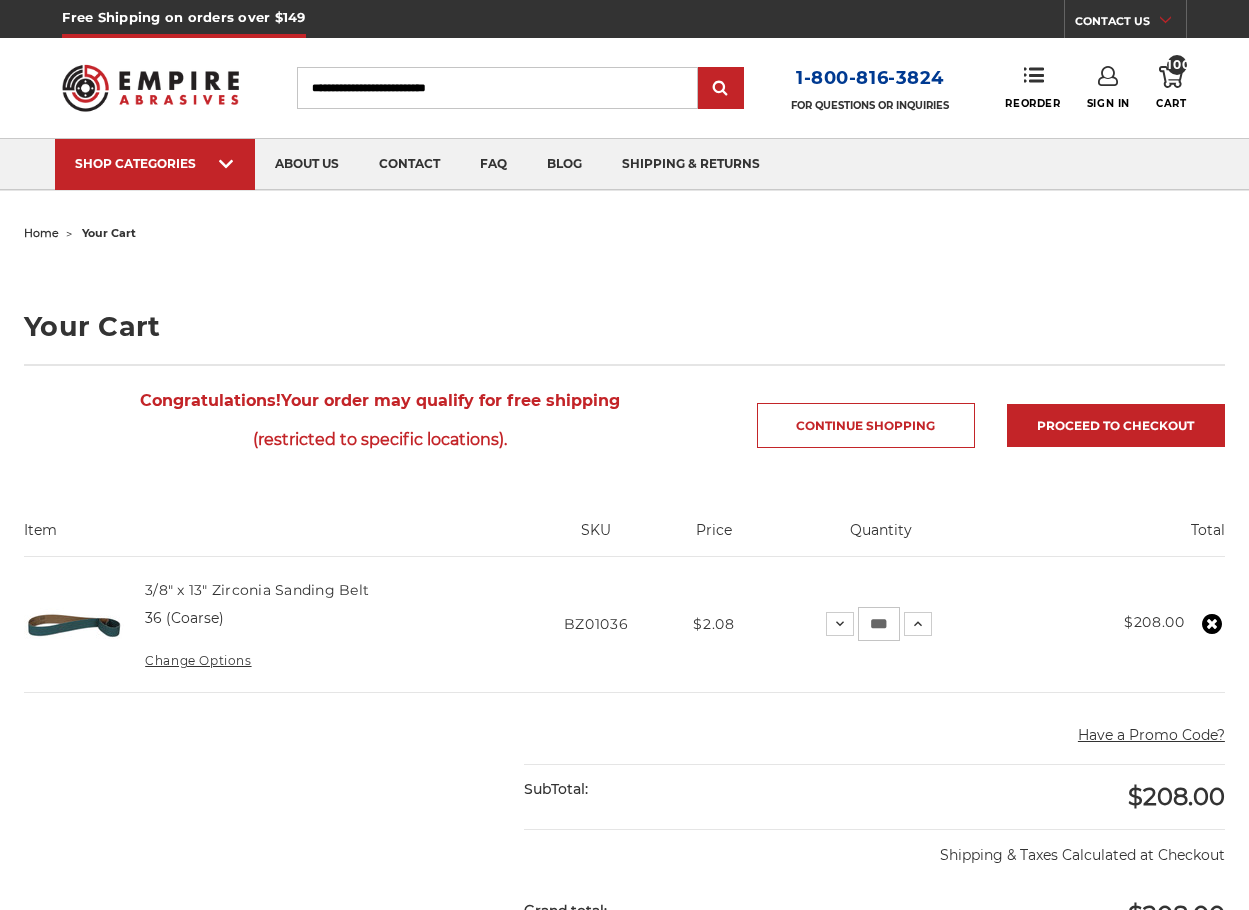 scroll, scrollTop: 0, scrollLeft: 0, axis: both 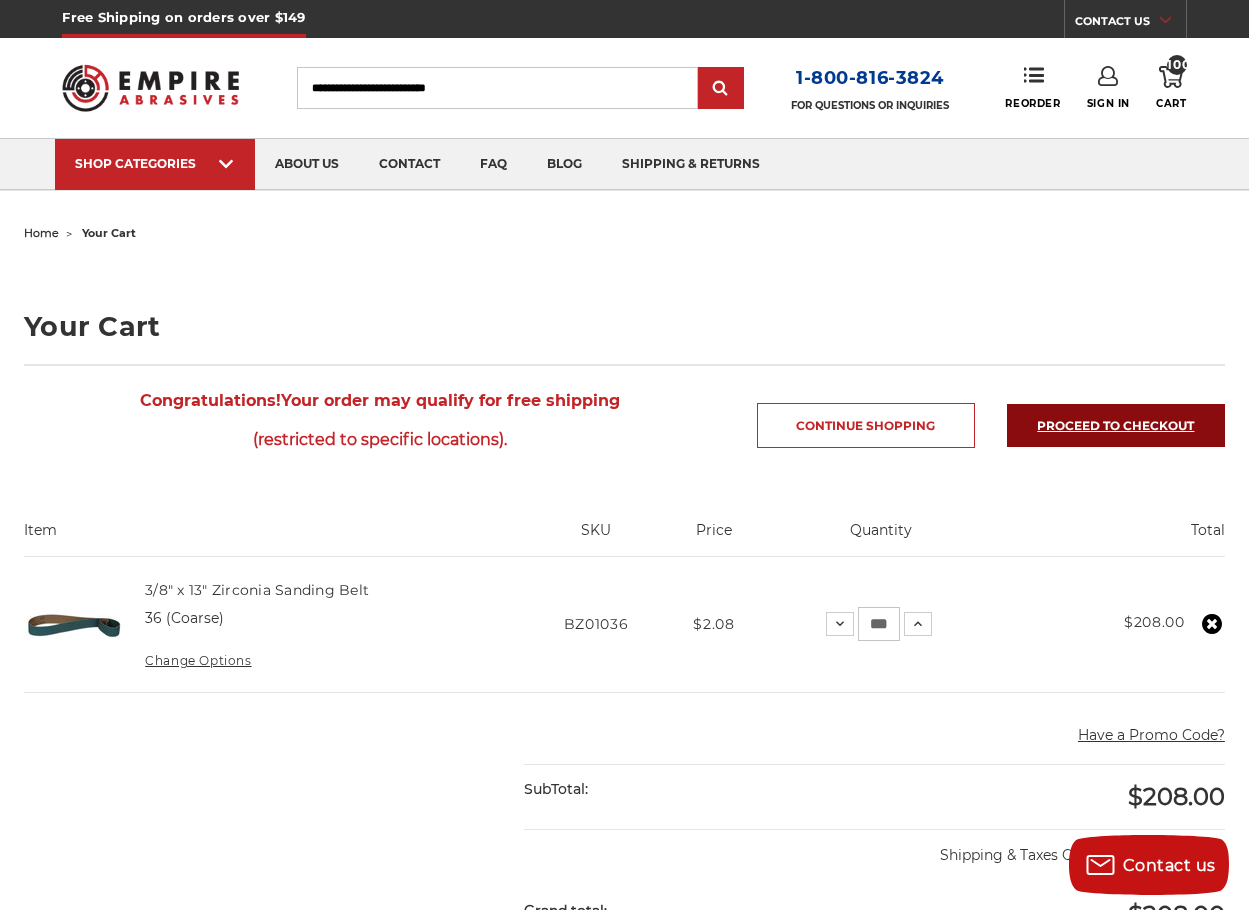 click on "Proceed to checkout" at bounding box center (1116, 425) 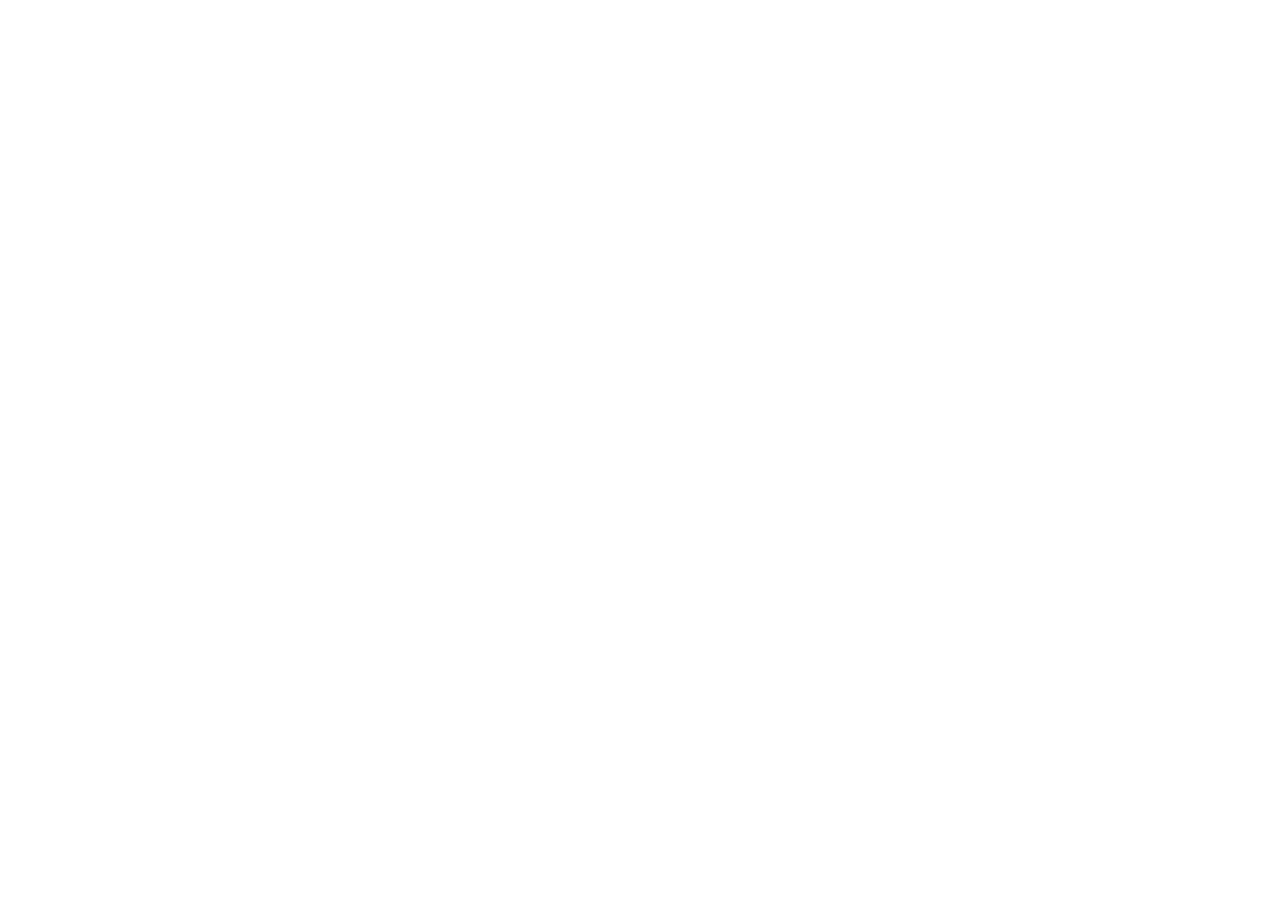 scroll, scrollTop: 0, scrollLeft: 0, axis: both 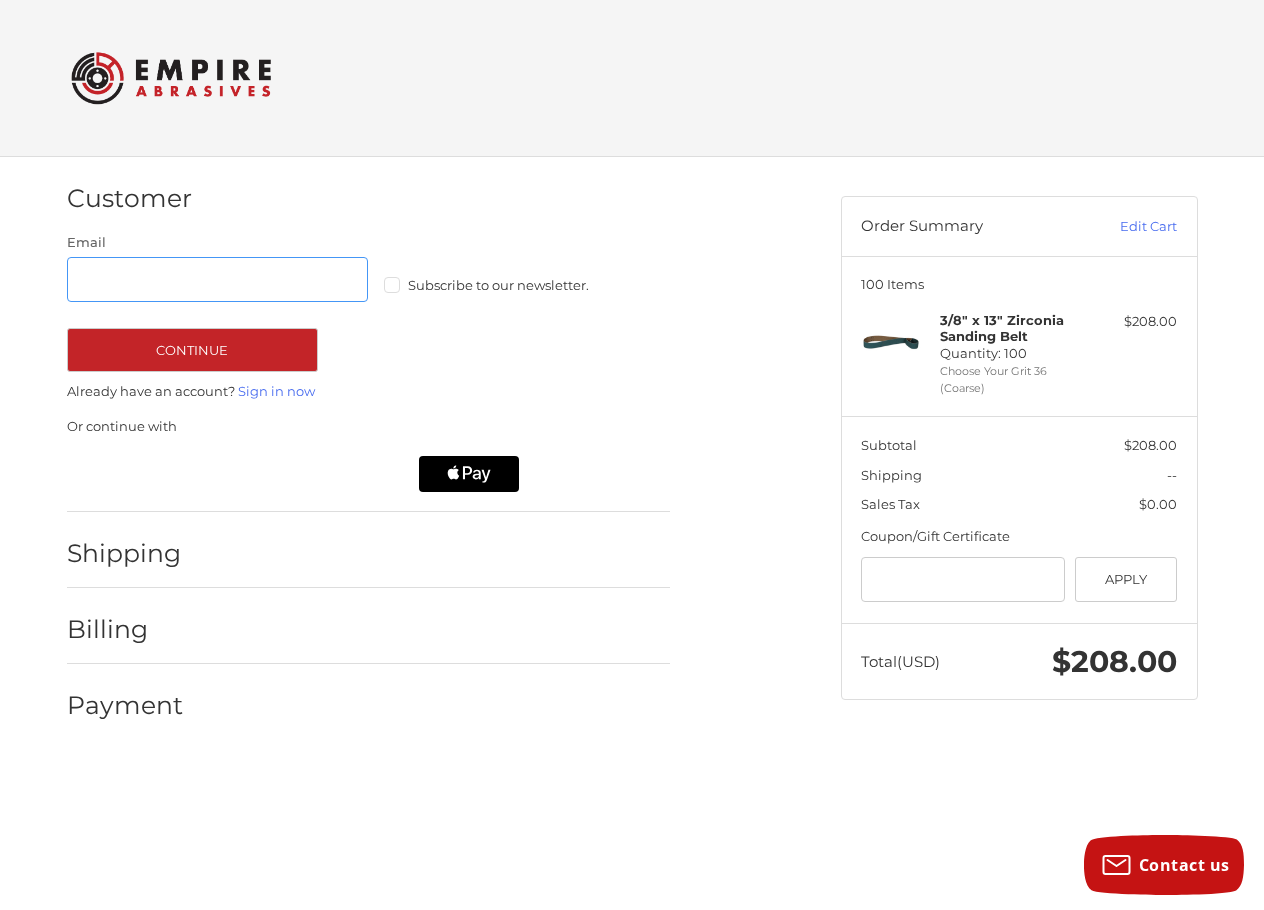 click on "Email" at bounding box center (218, 279) 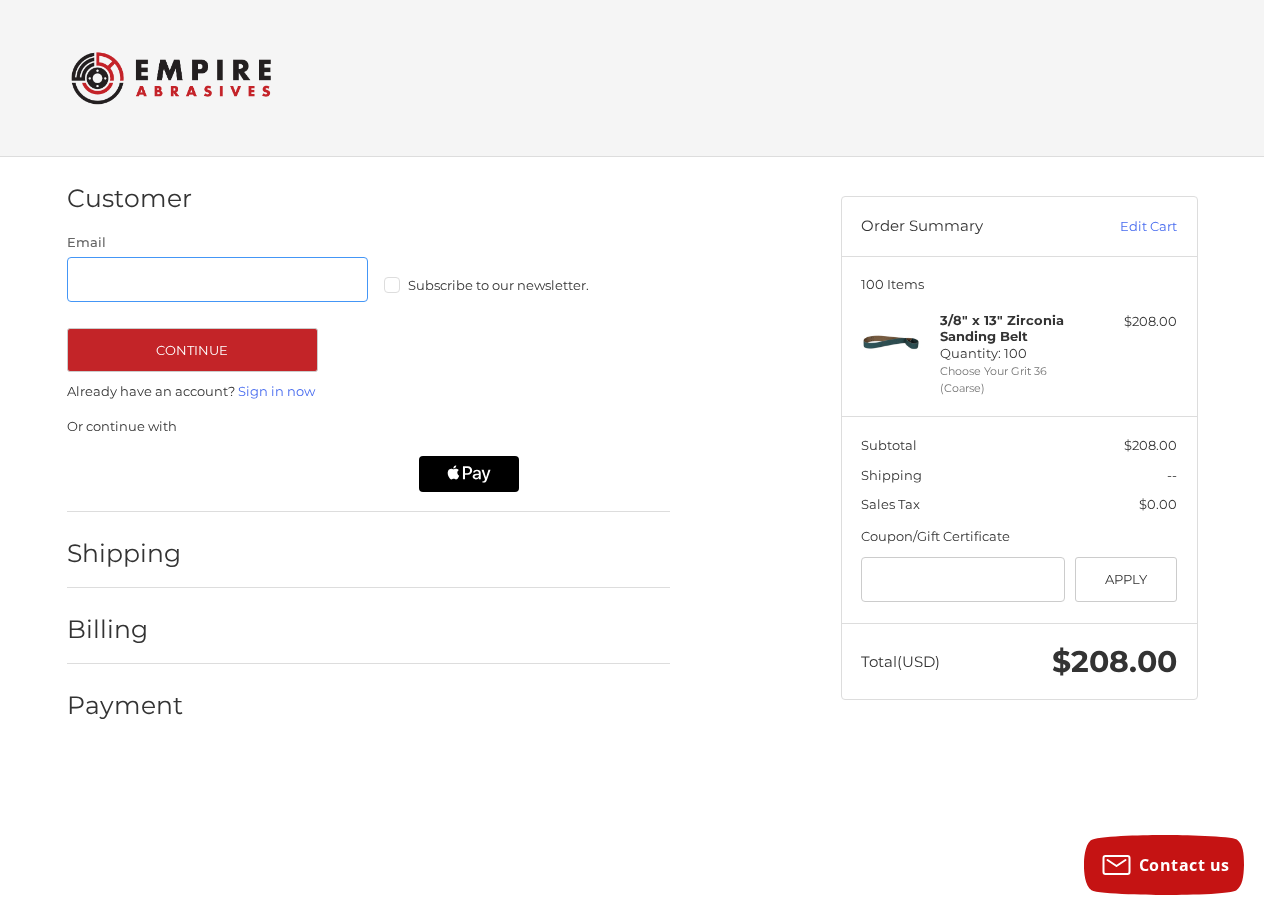 type on "**********" 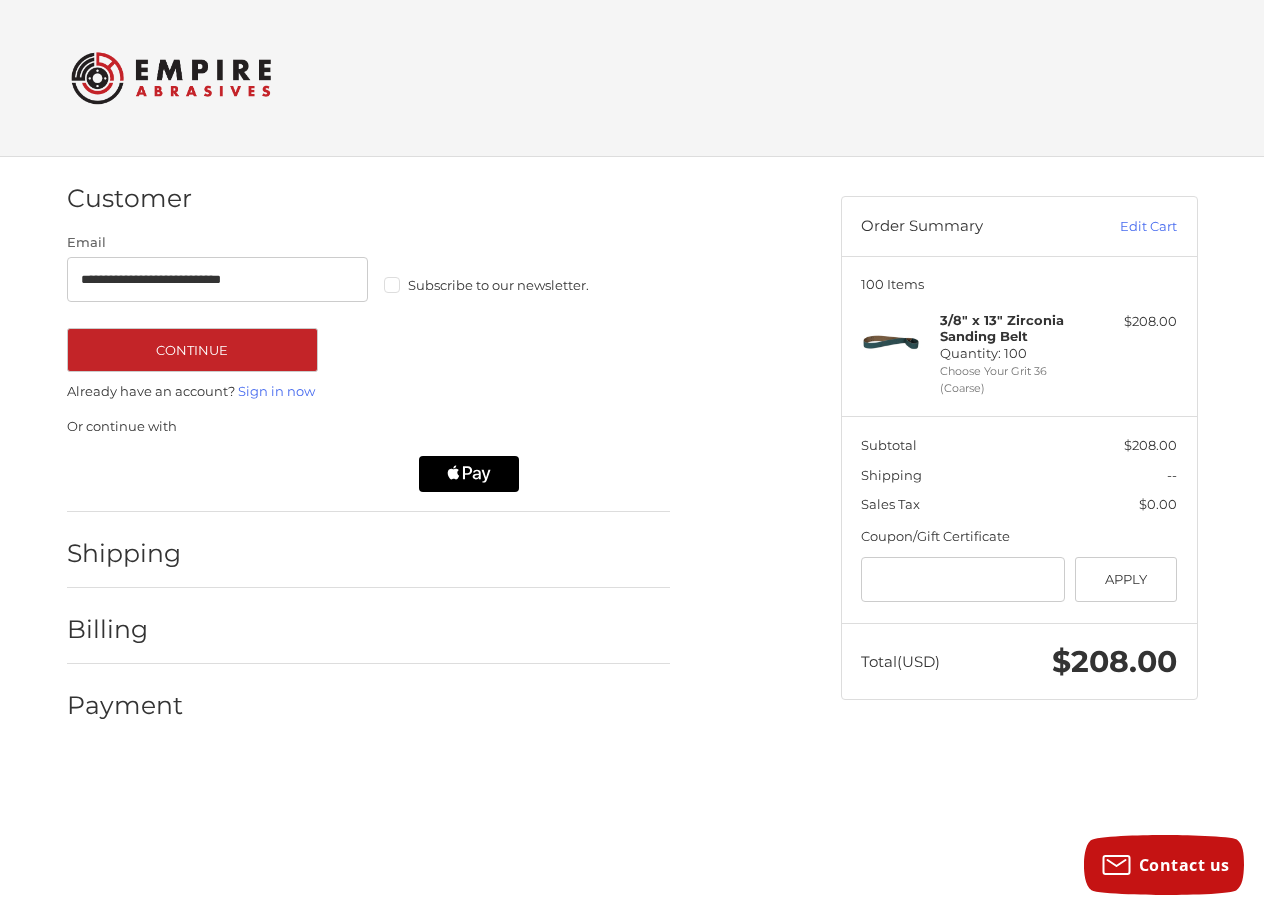 click on "Subscribe to our newsletter." at bounding box center [535, 285] 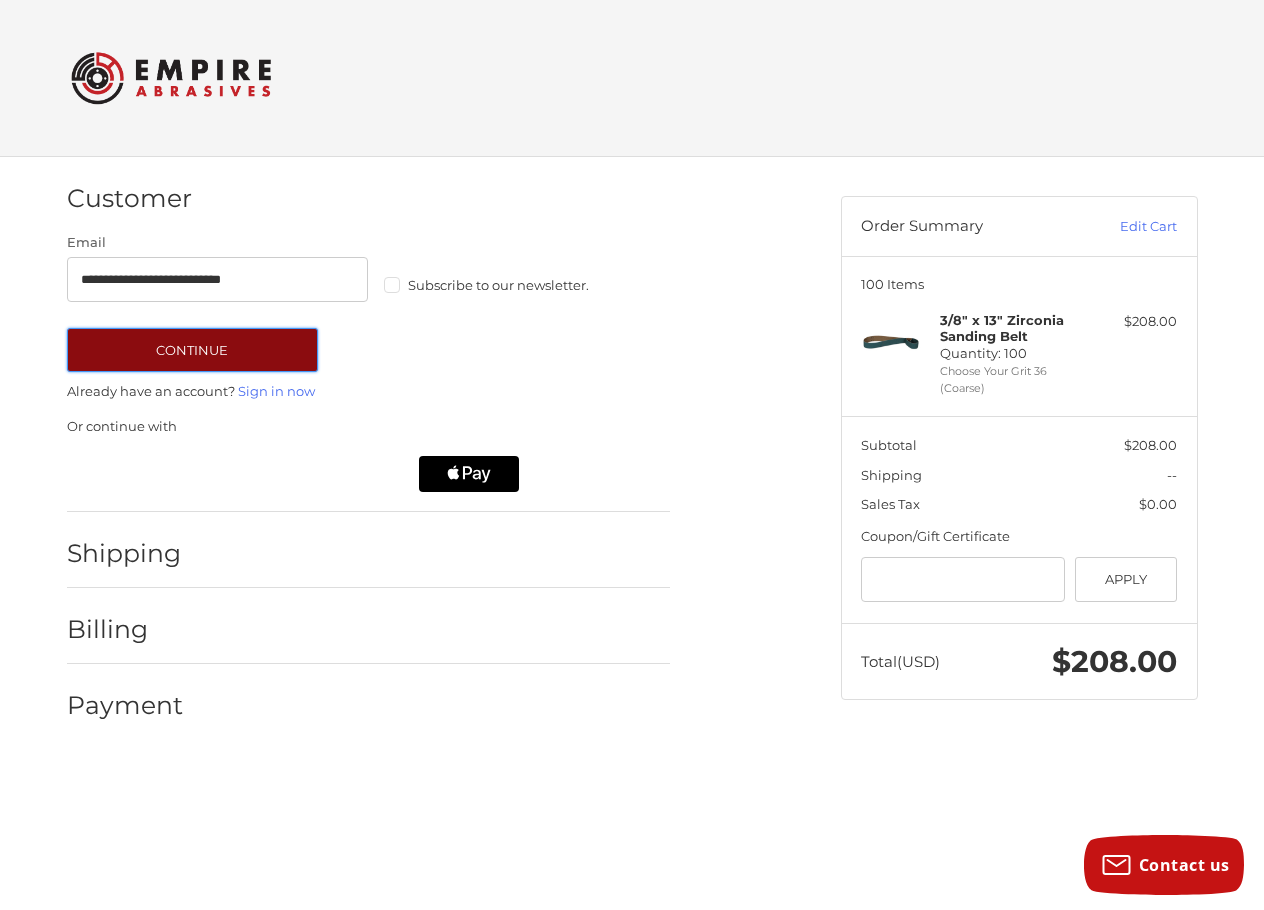 click on "Continue" at bounding box center [192, 350] 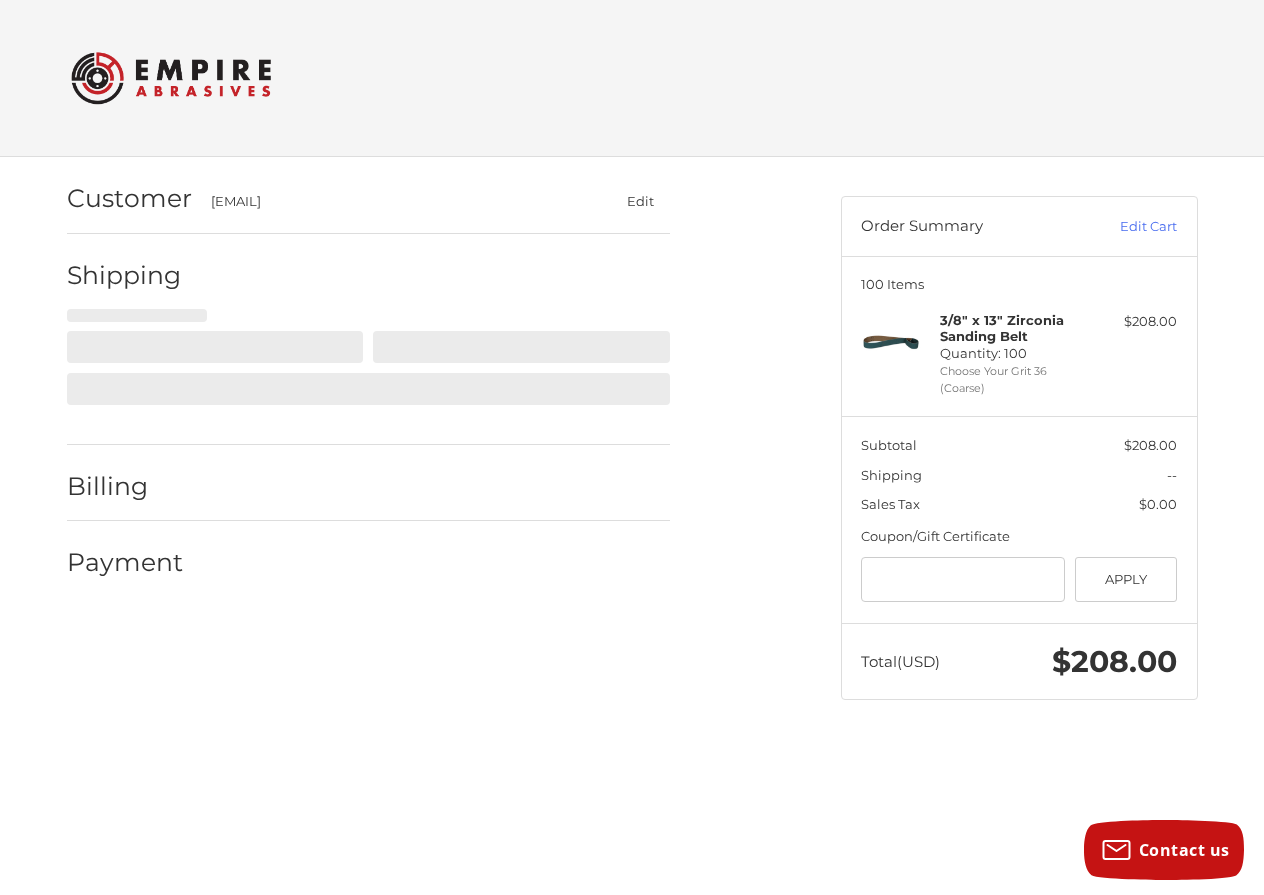 select on "**" 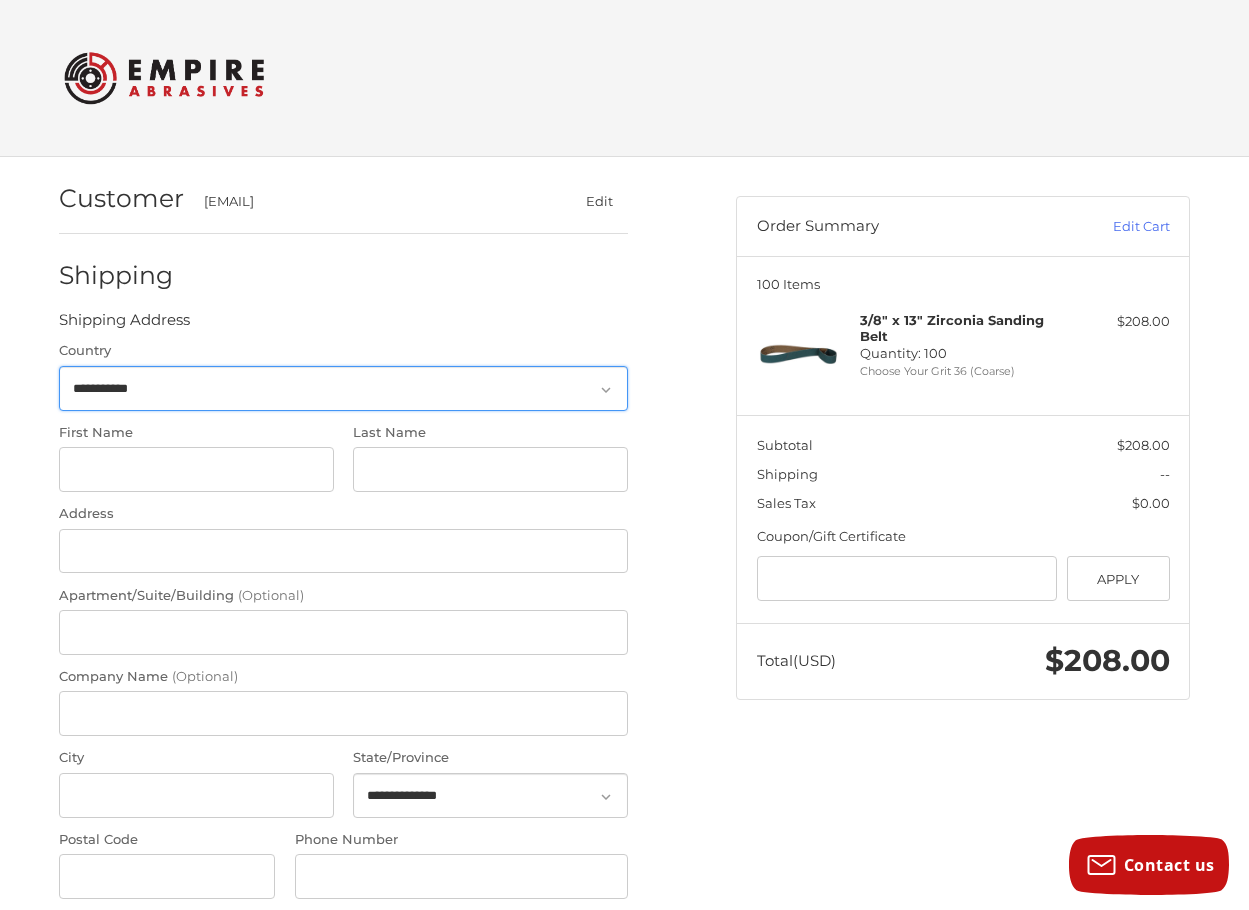 scroll, scrollTop: 52, scrollLeft: 0, axis: vertical 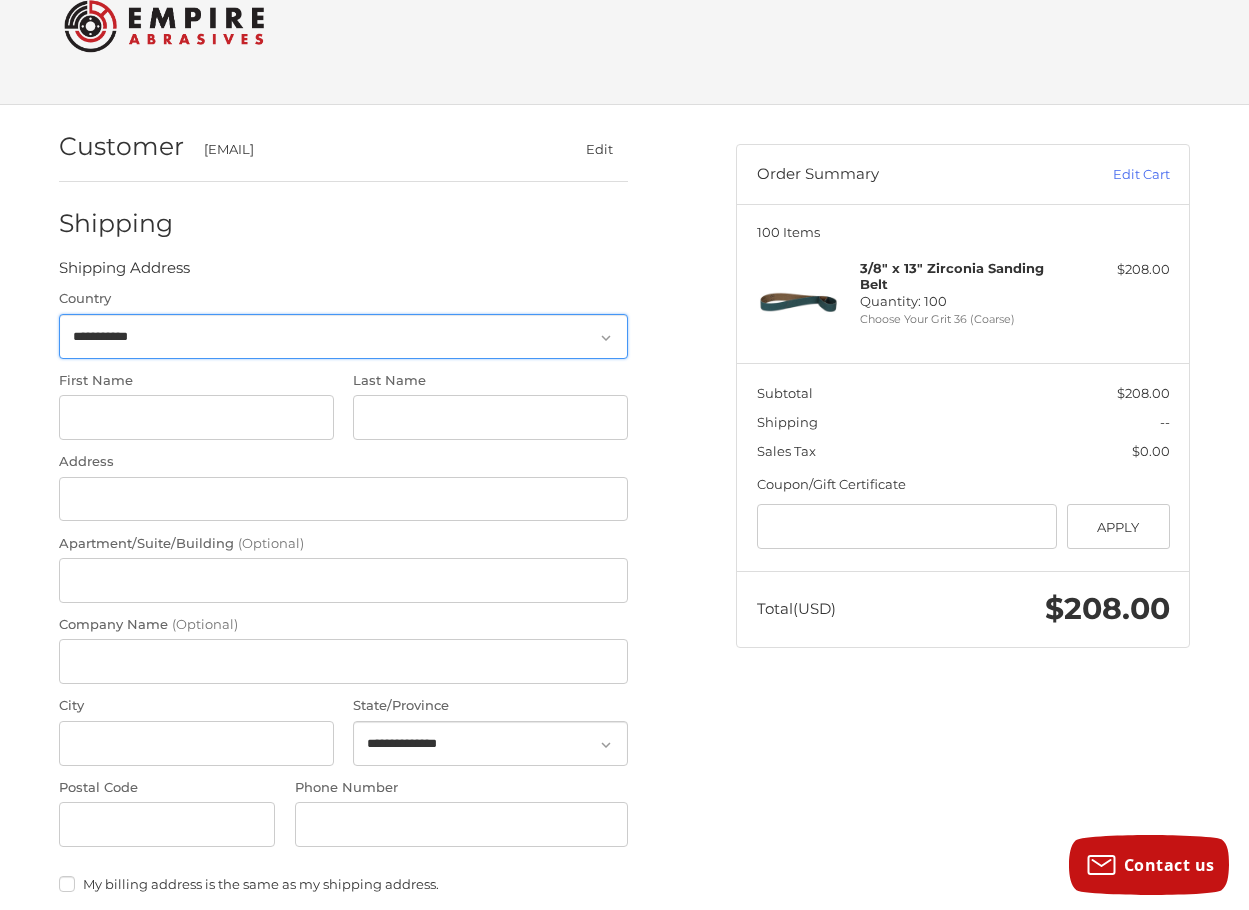 click on "**********" at bounding box center (343, 336) 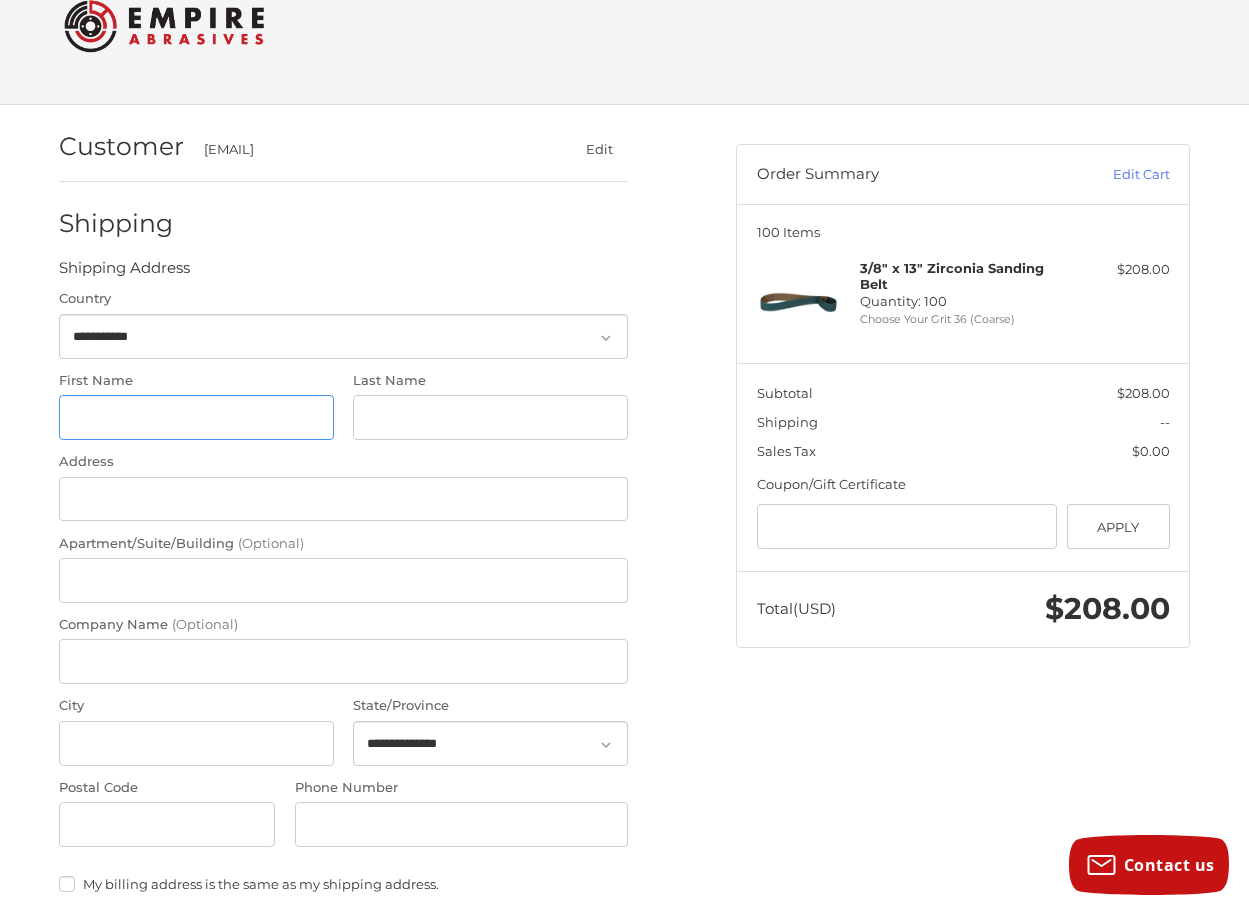 click on "First Name" at bounding box center (196, 417) 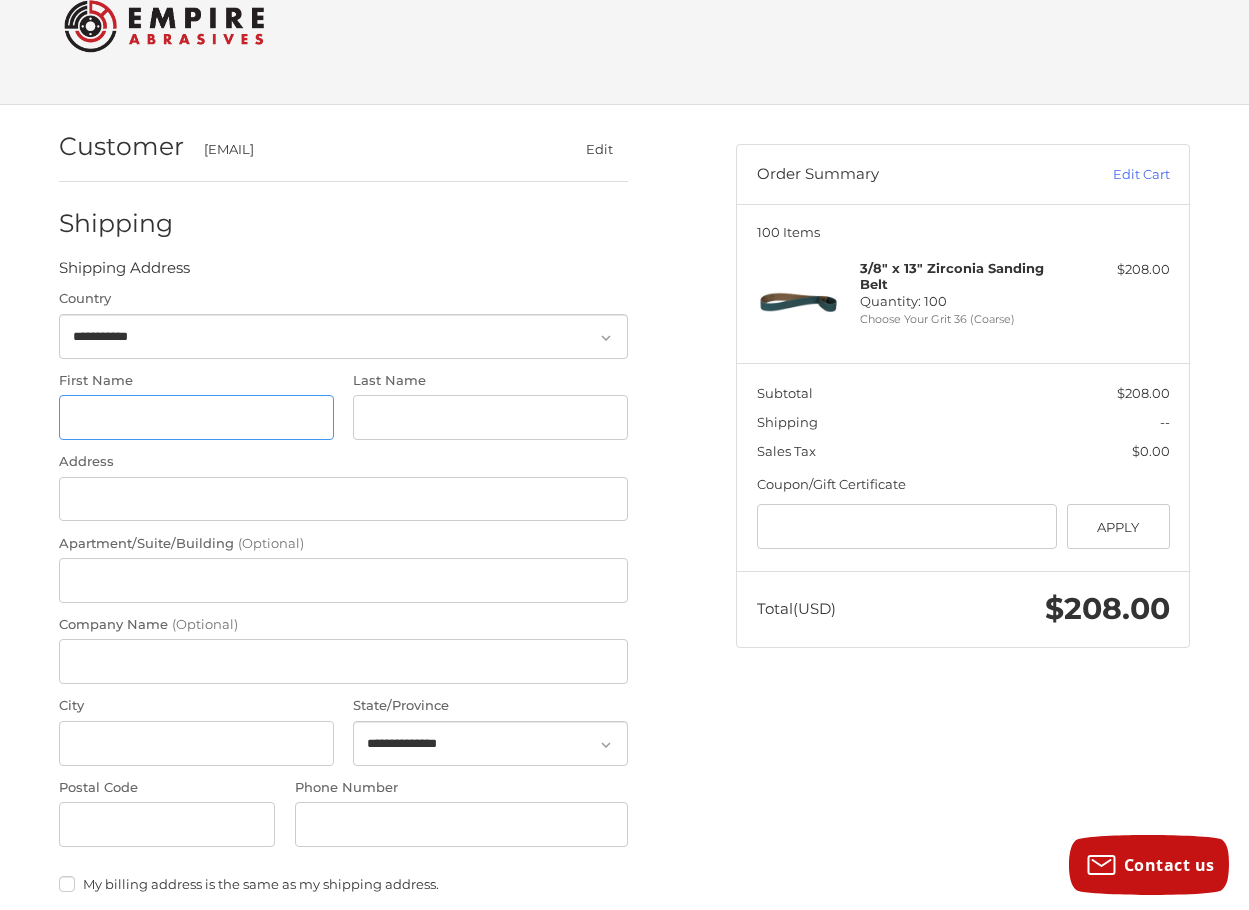 type on "*****" 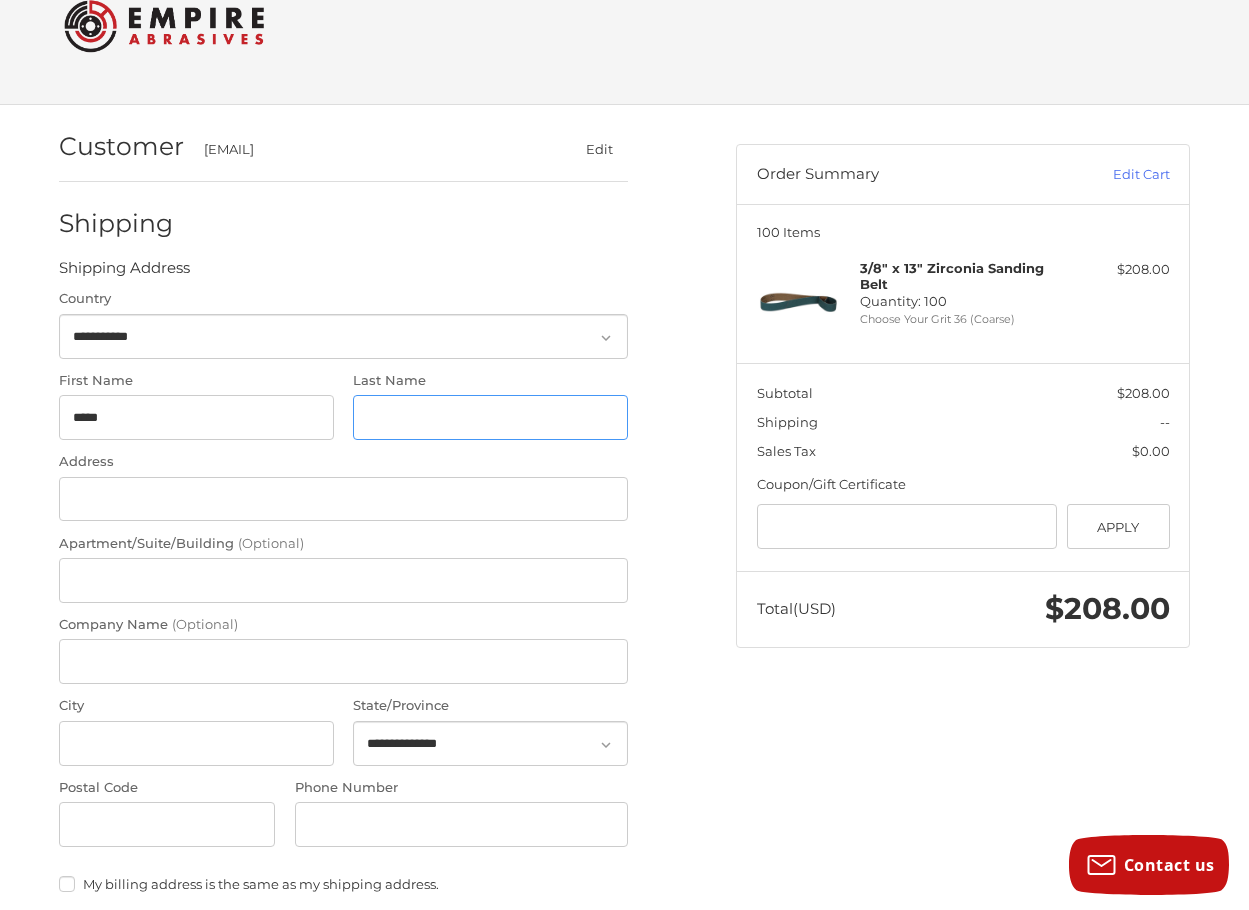 type on "*******" 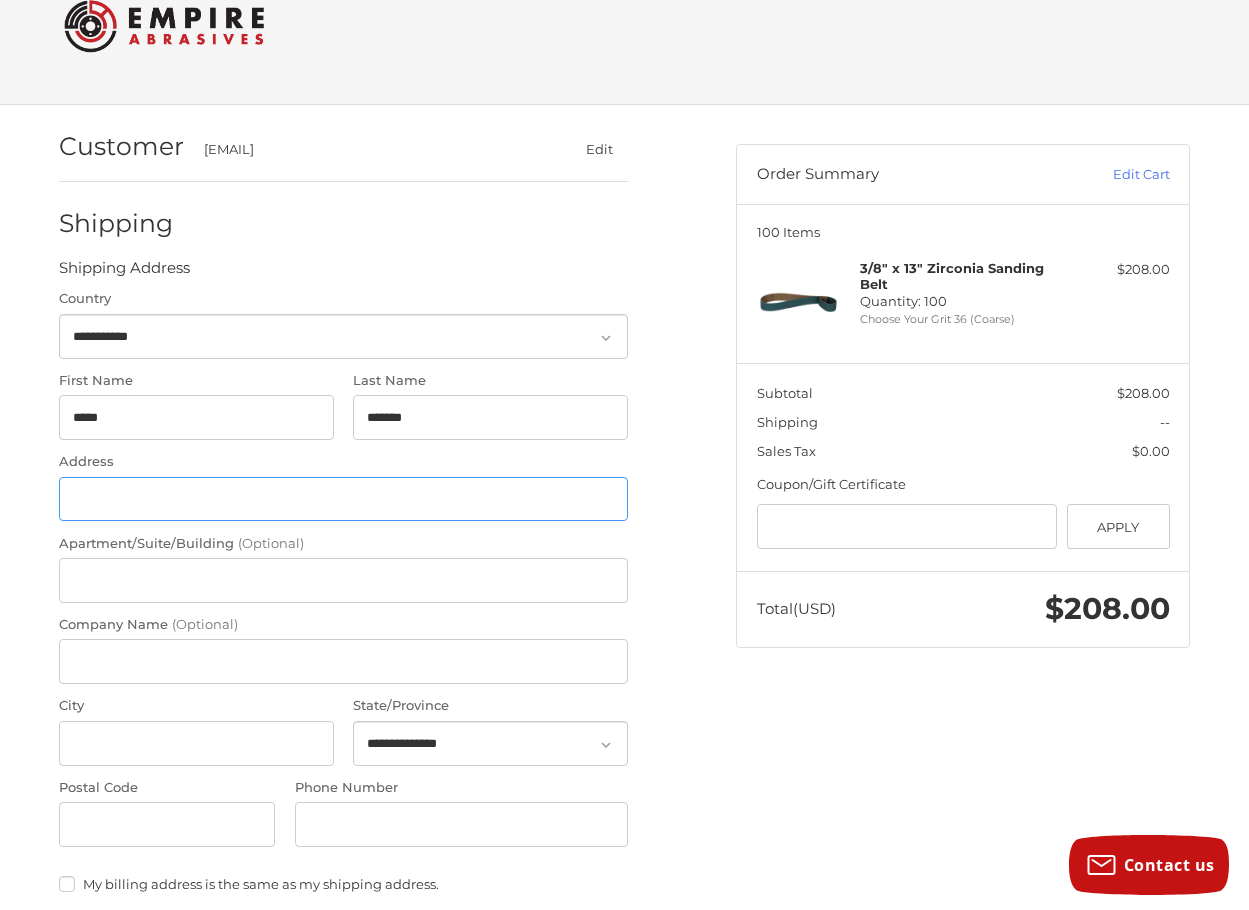 type on "**********" 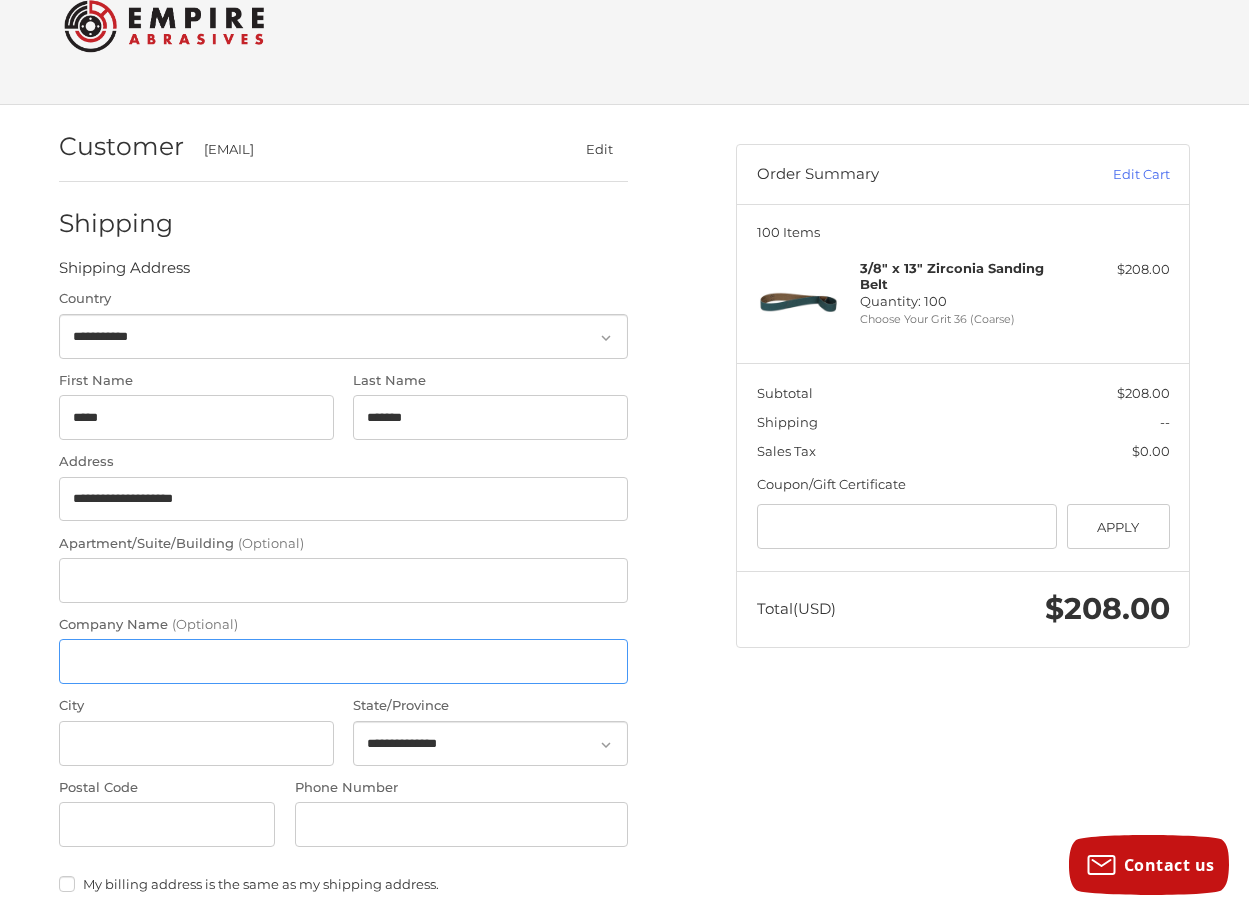 type on "**********" 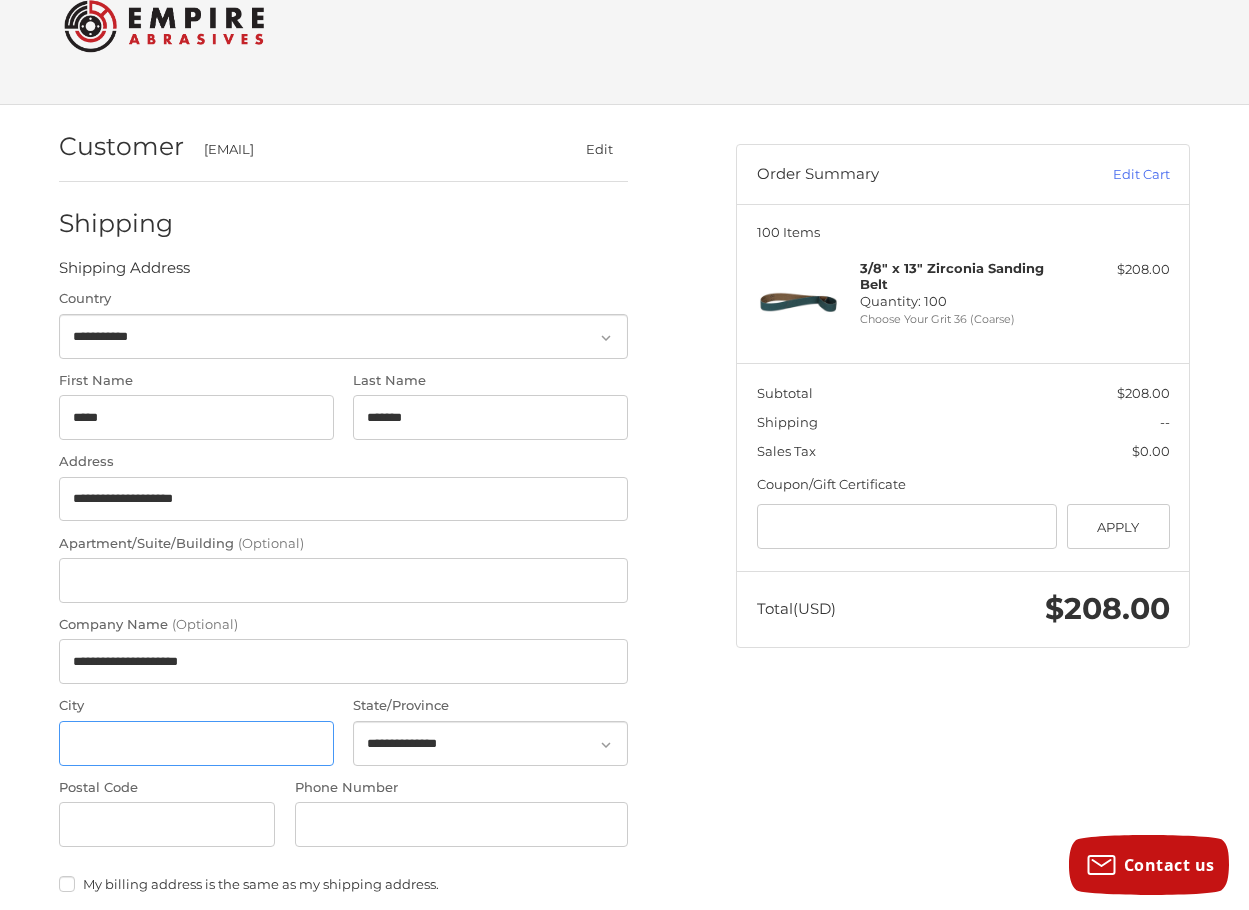 type on "*********" 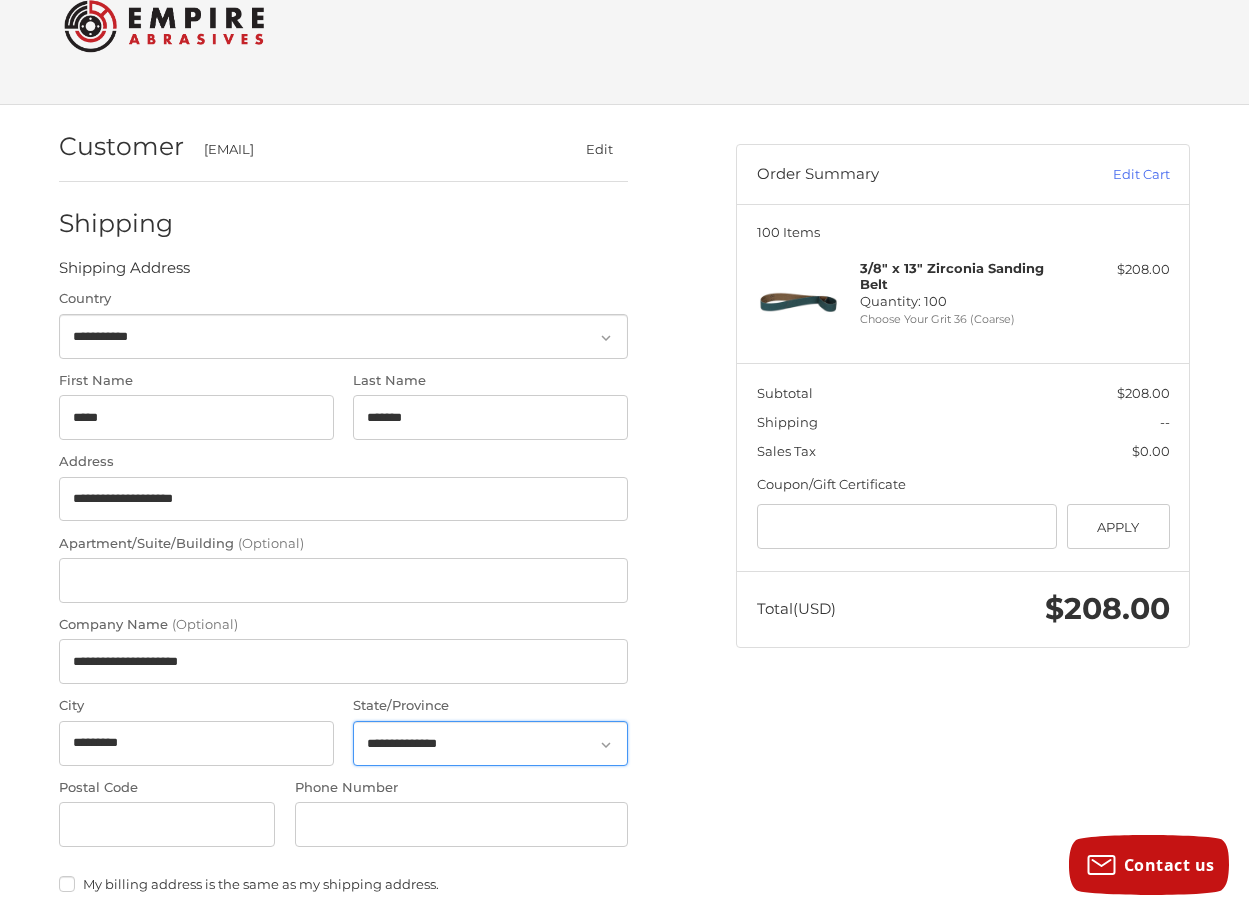 select on "**" 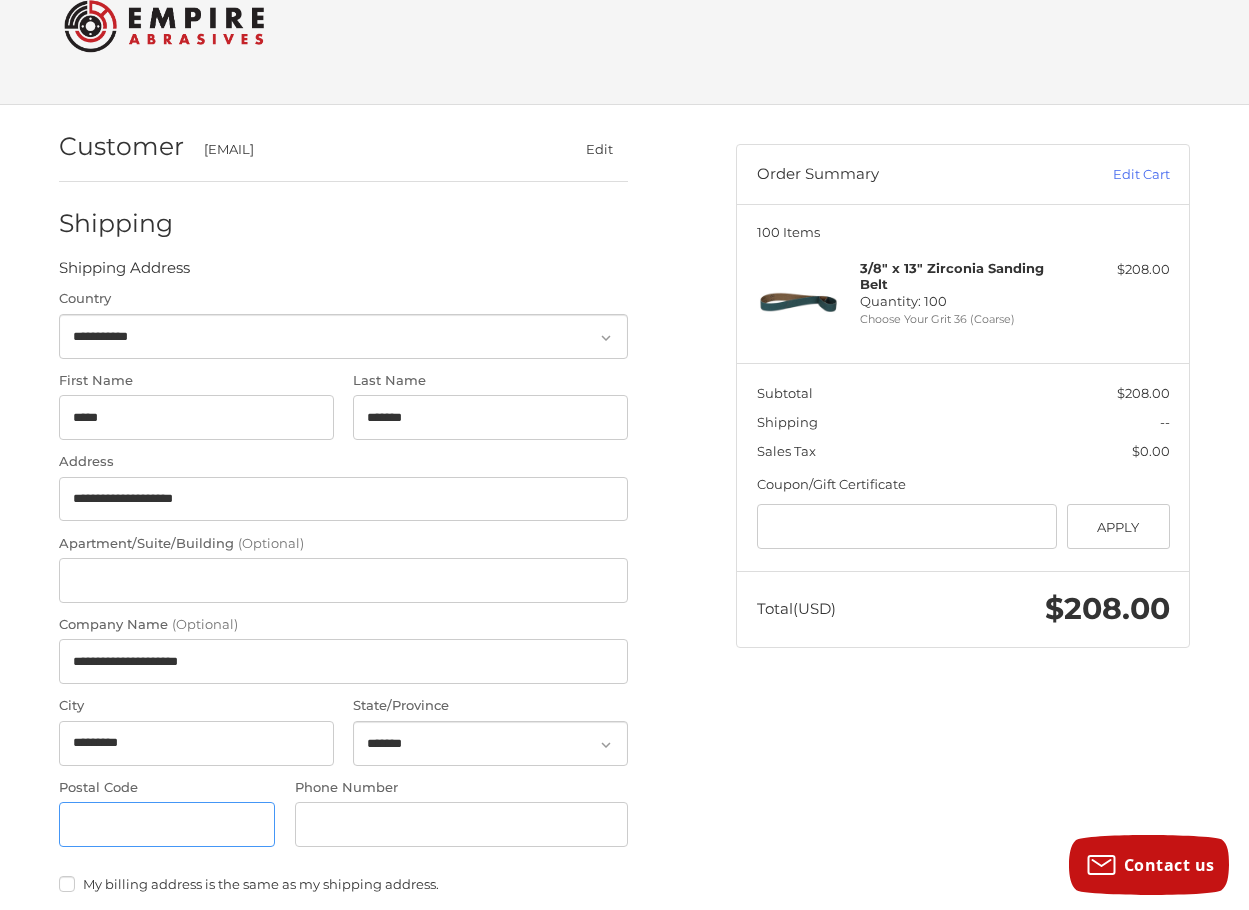 type on "**********" 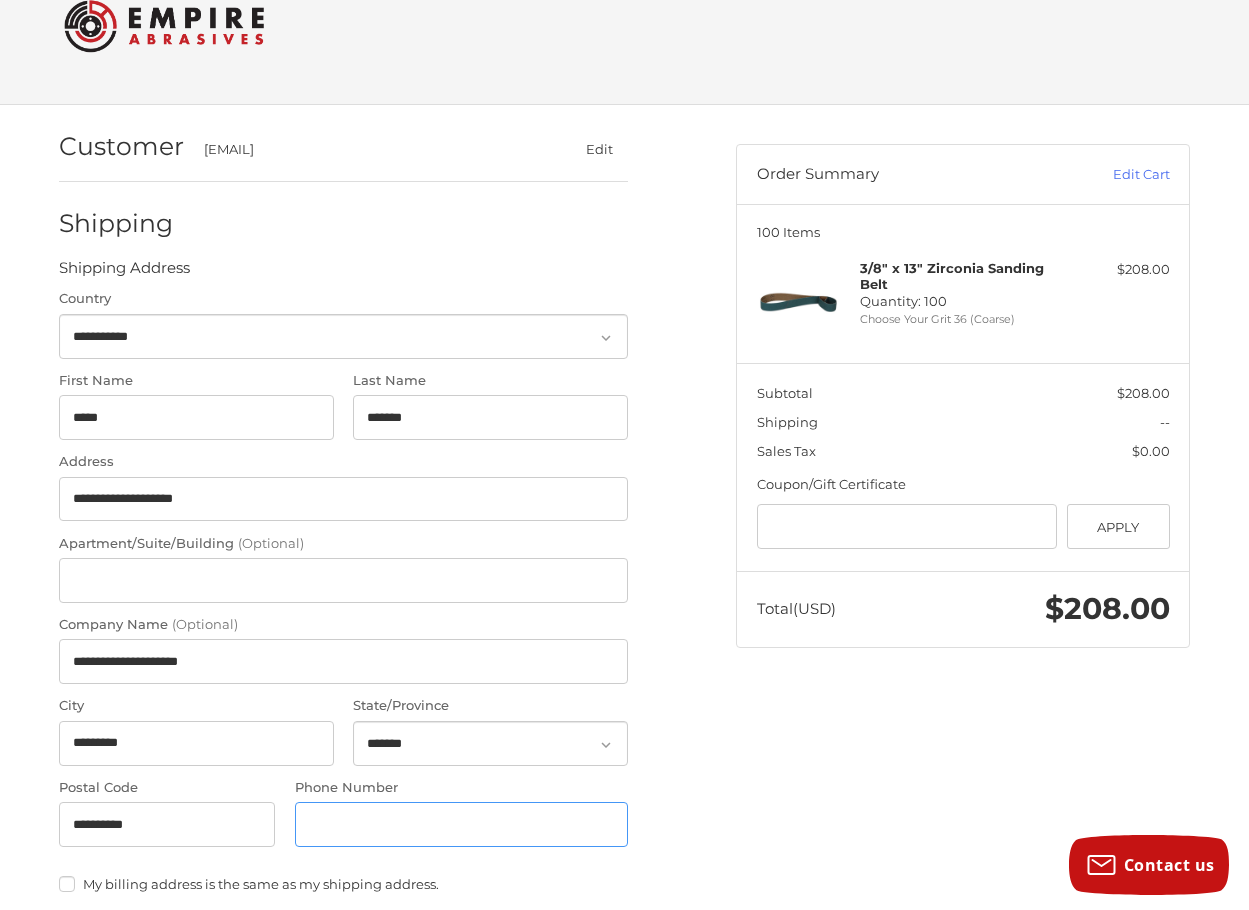 type on "**********" 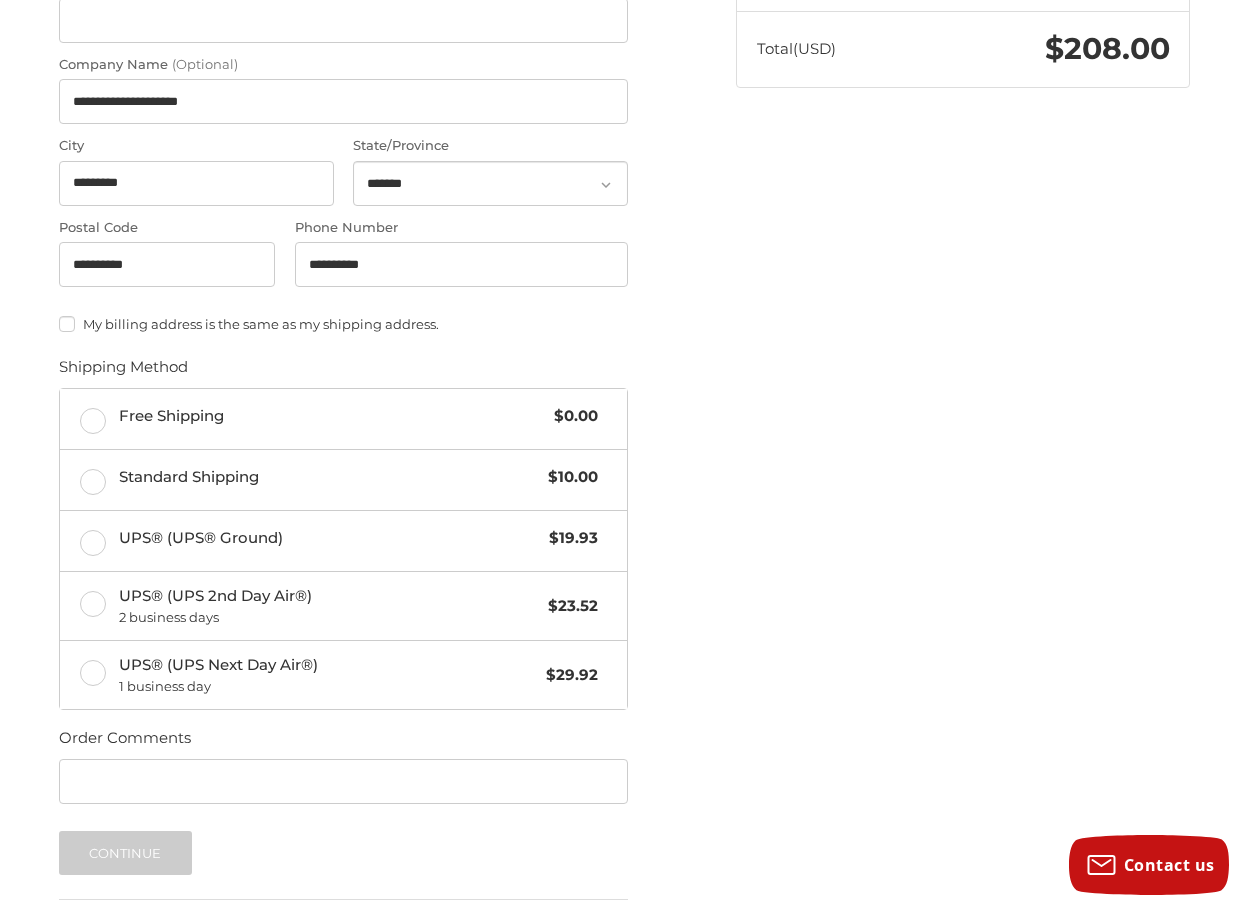 scroll, scrollTop: 652, scrollLeft: 0, axis: vertical 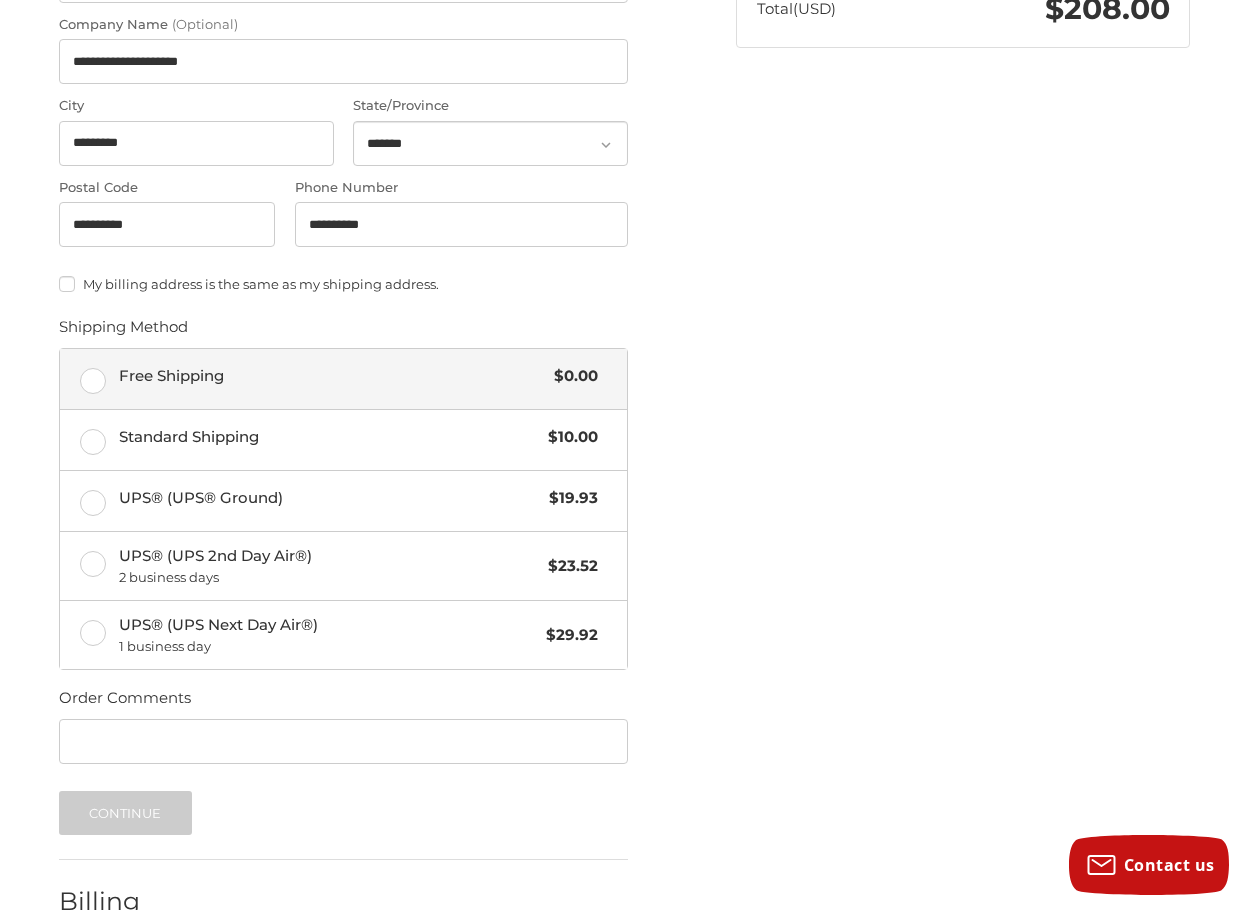 click on "Free Shipping $0.00" at bounding box center [343, 379] 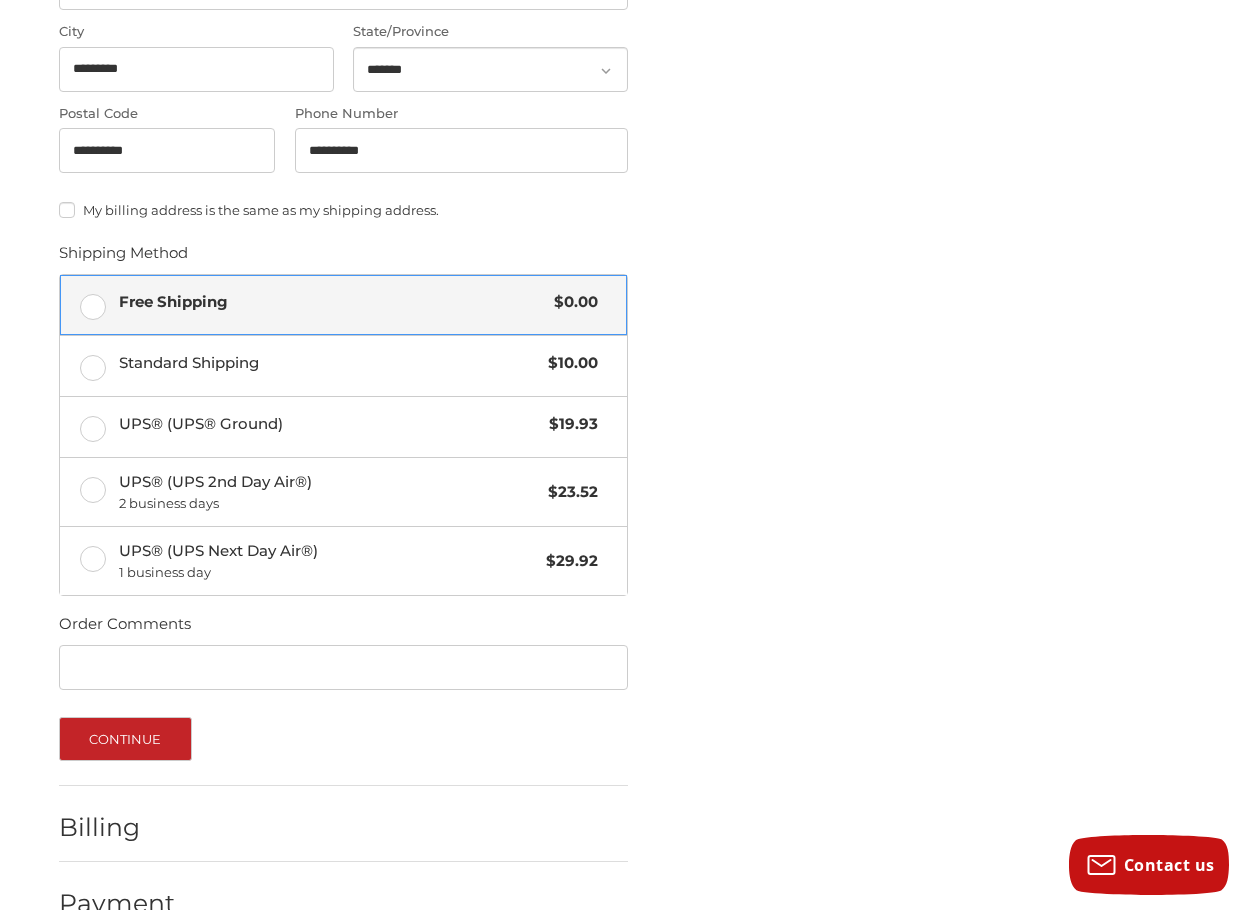 scroll, scrollTop: 773, scrollLeft: 0, axis: vertical 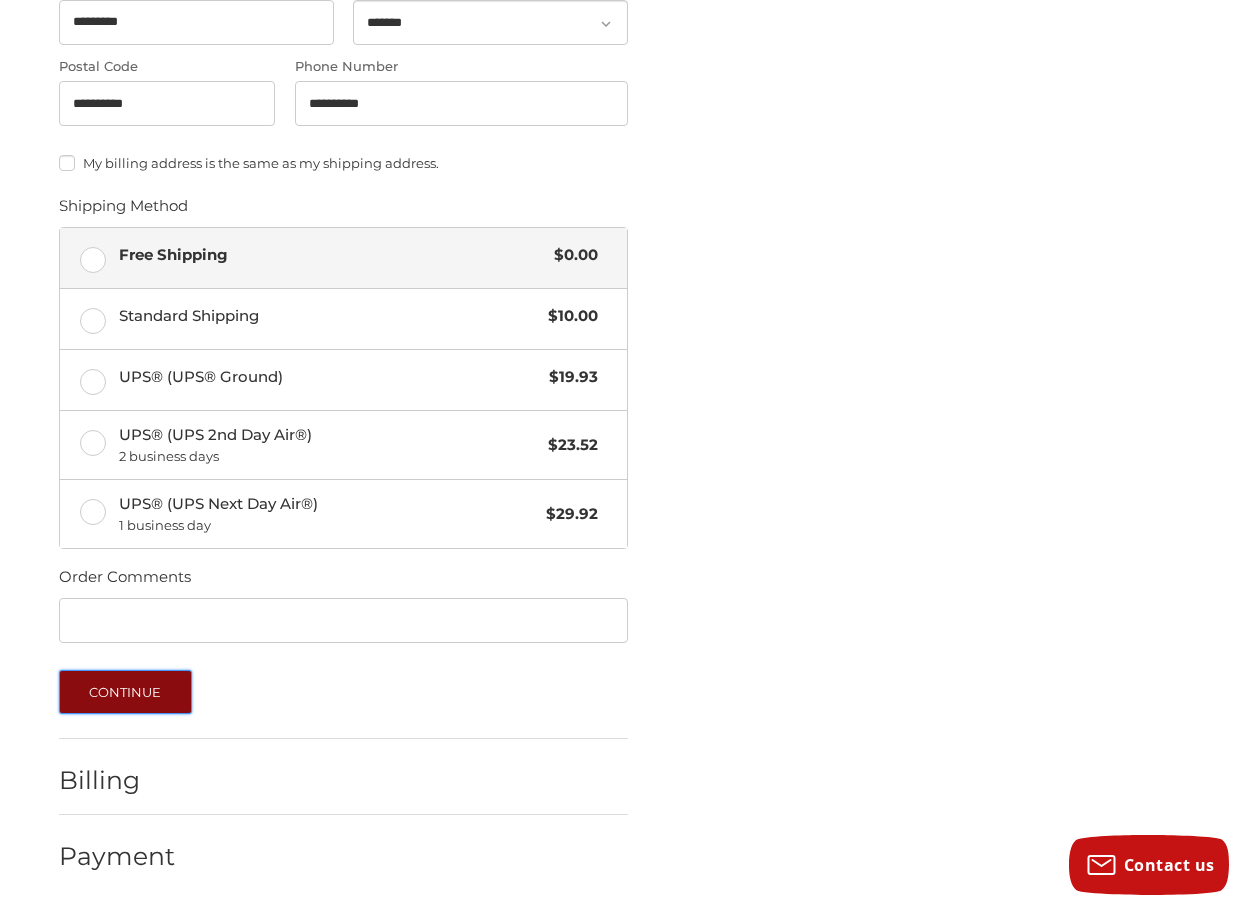 click on "Continue" at bounding box center [125, 692] 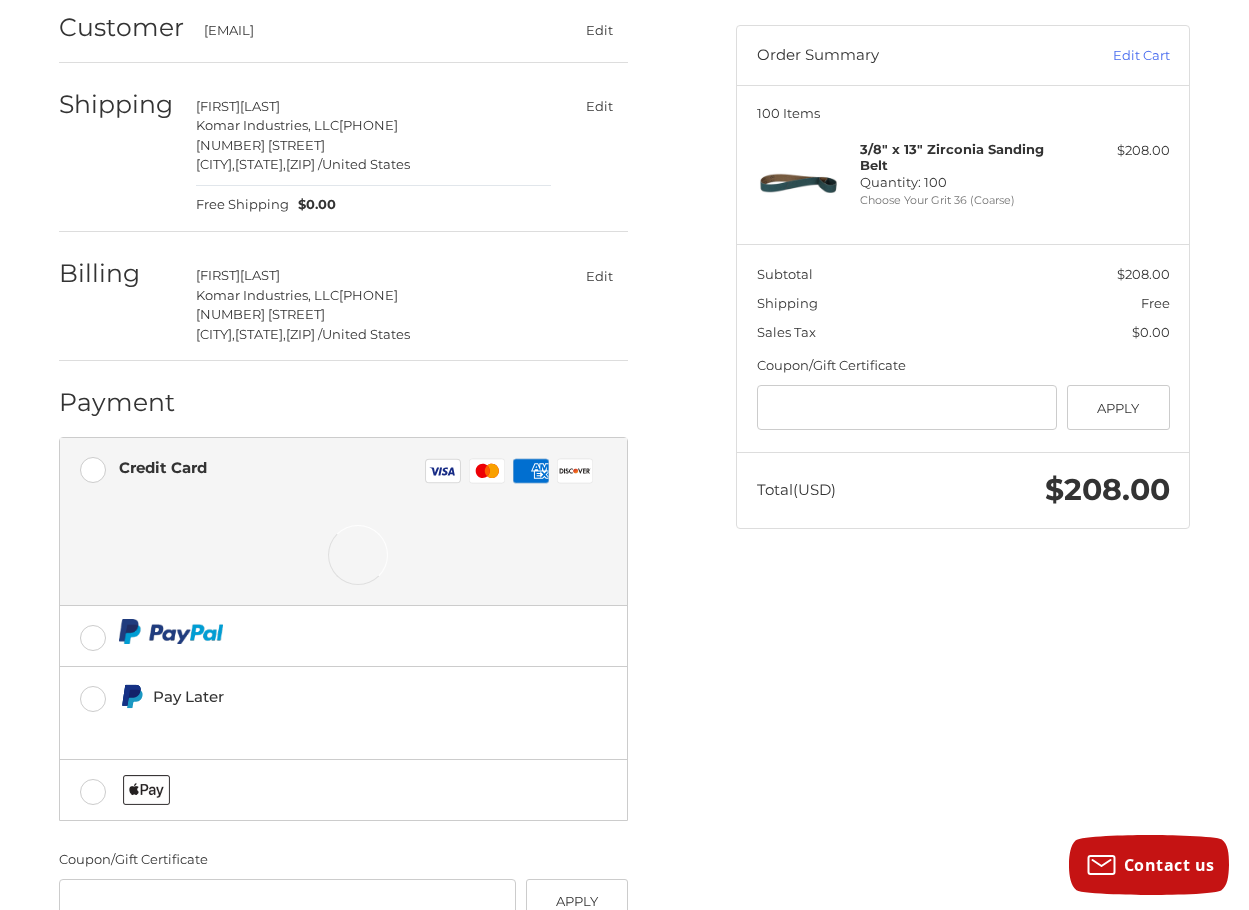 scroll, scrollTop: 0, scrollLeft: 0, axis: both 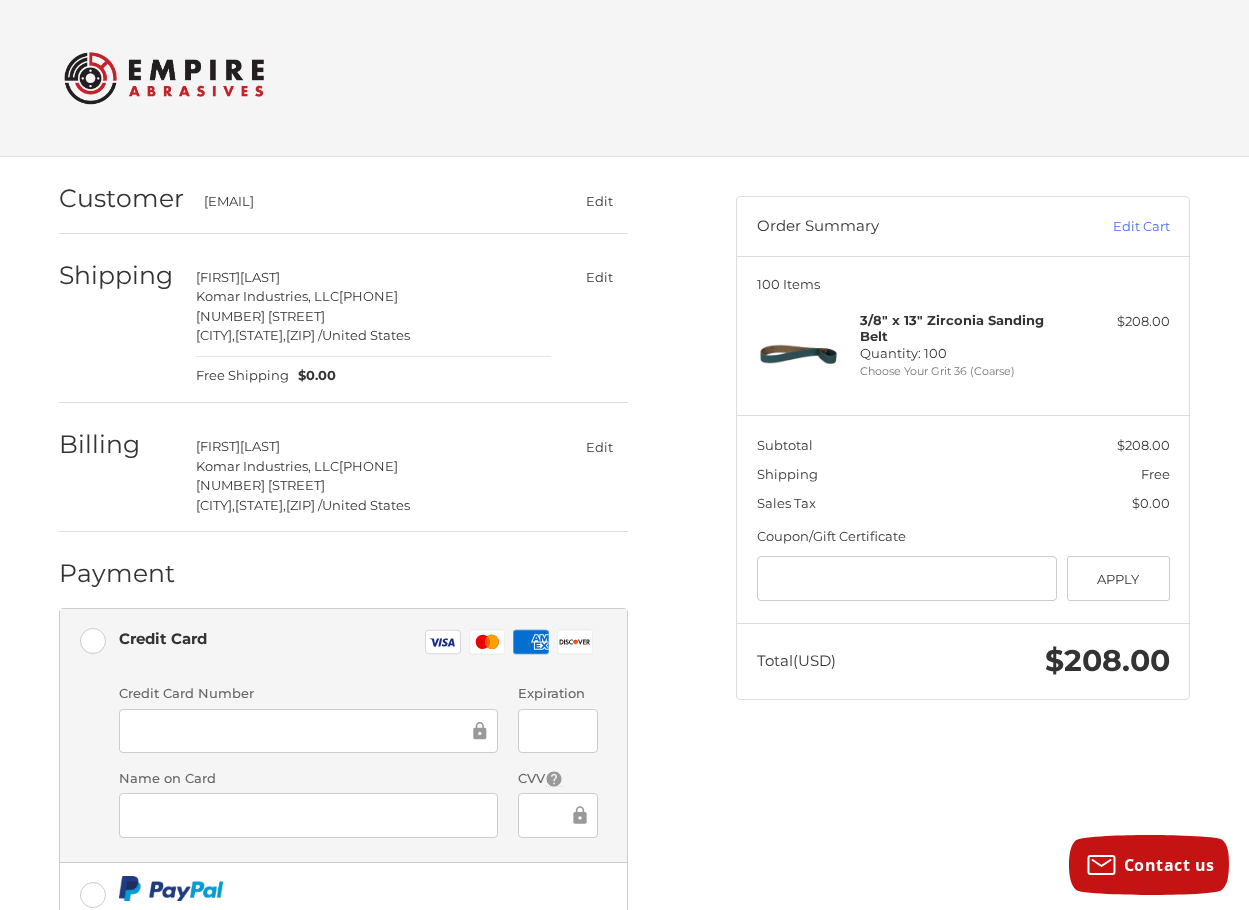 click on "Credit Card Number" at bounding box center [309, 694] 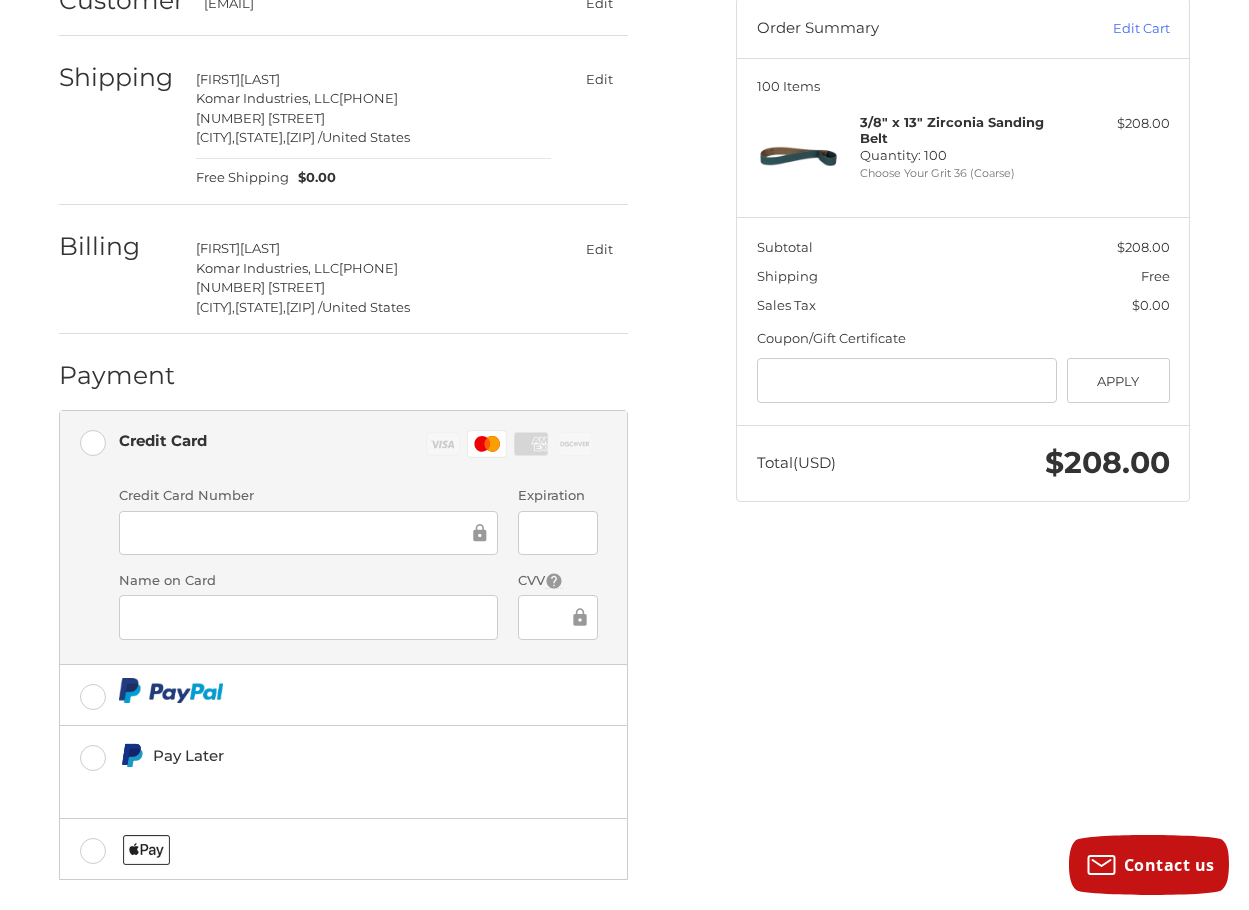scroll, scrollTop: 0, scrollLeft: 0, axis: both 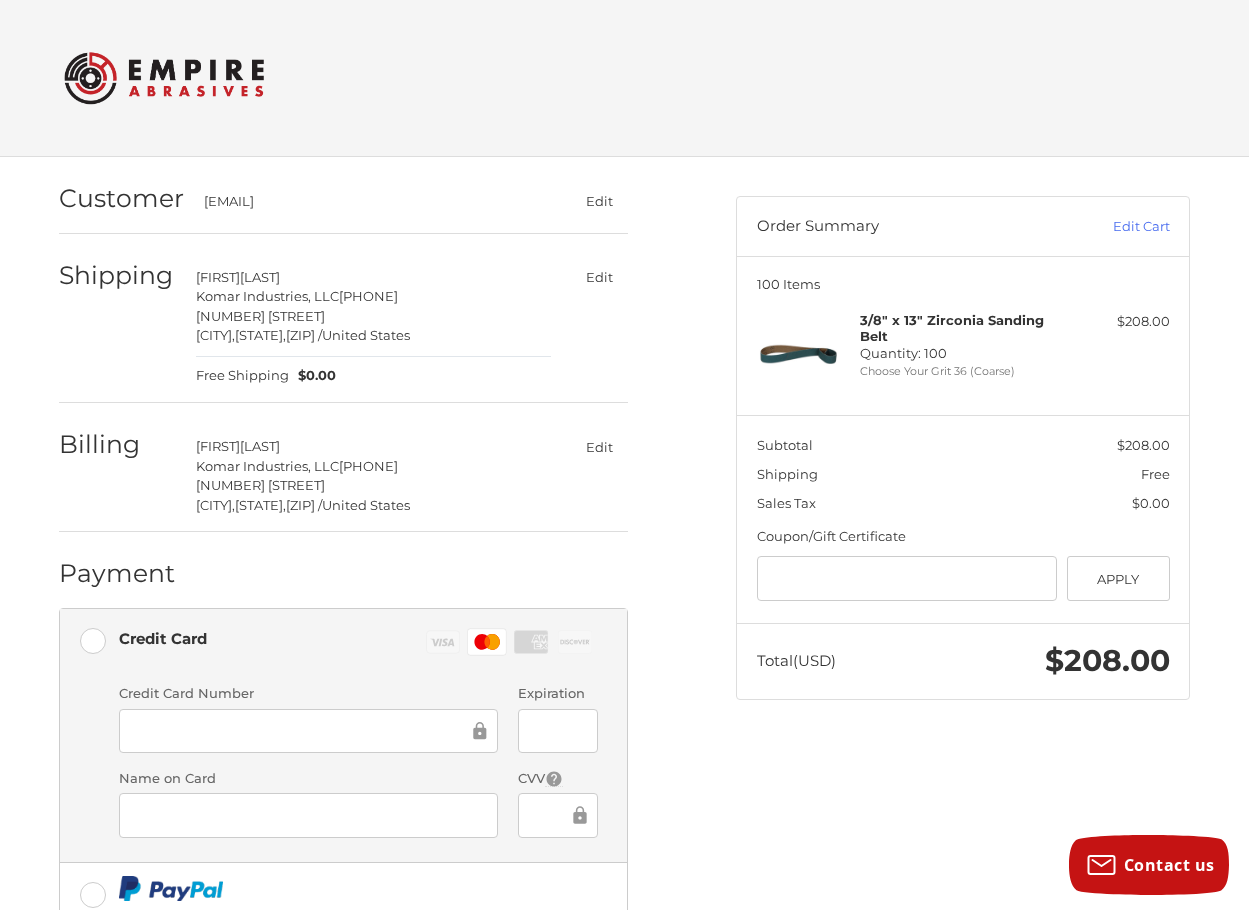 click on "Edit" at bounding box center [599, 277] 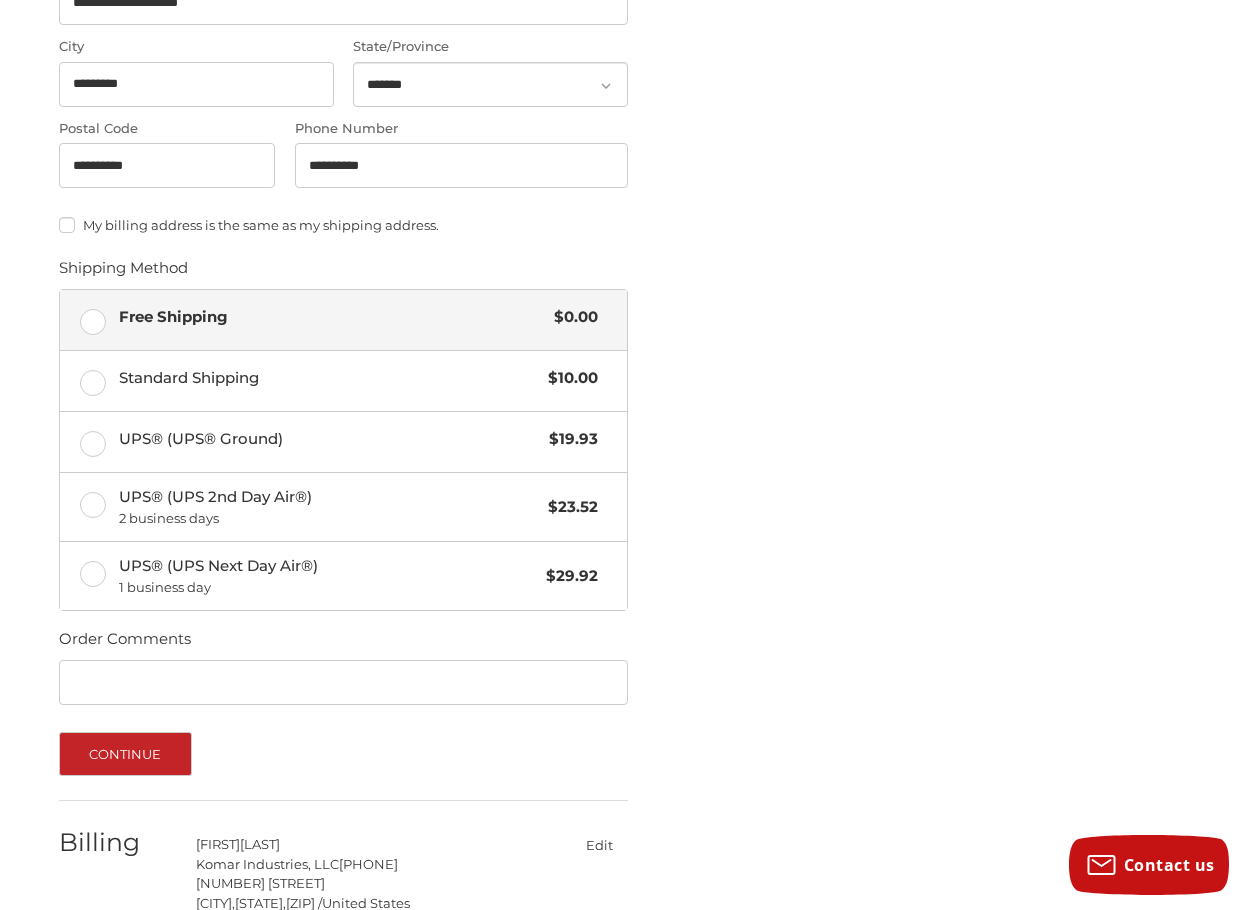 scroll, scrollTop: 826, scrollLeft: 0, axis: vertical 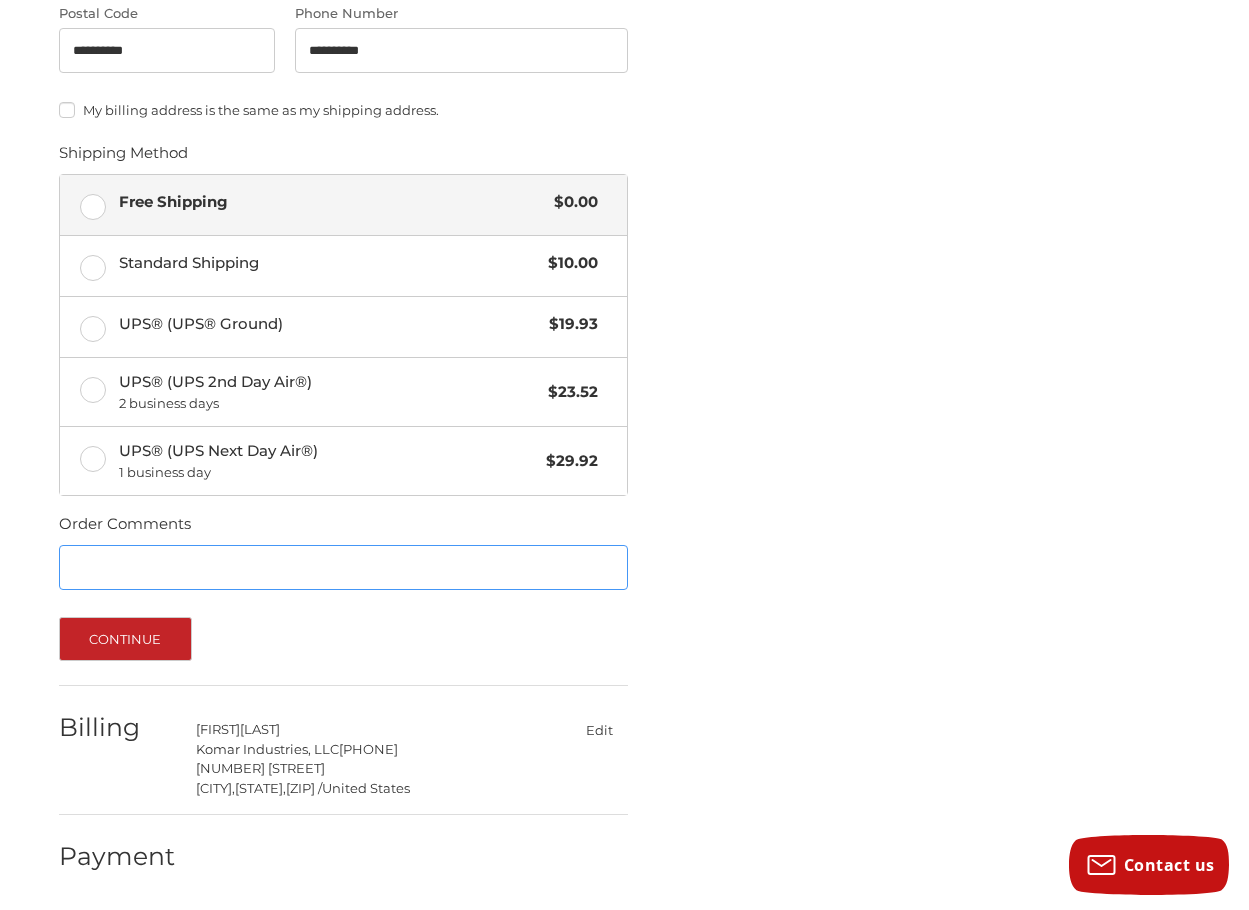 click on "Order Comments" at bounding box center (343, 567) 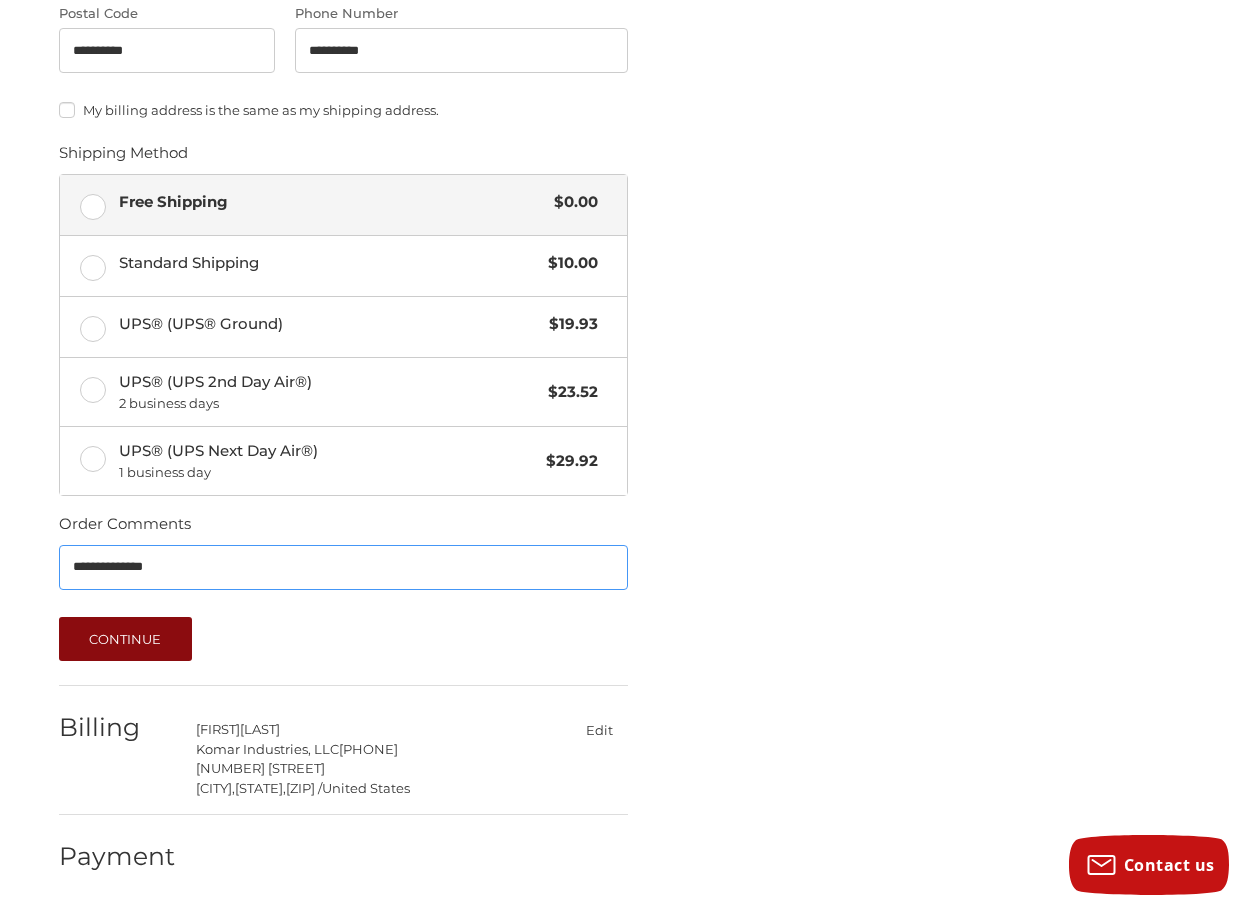 type on "**********" 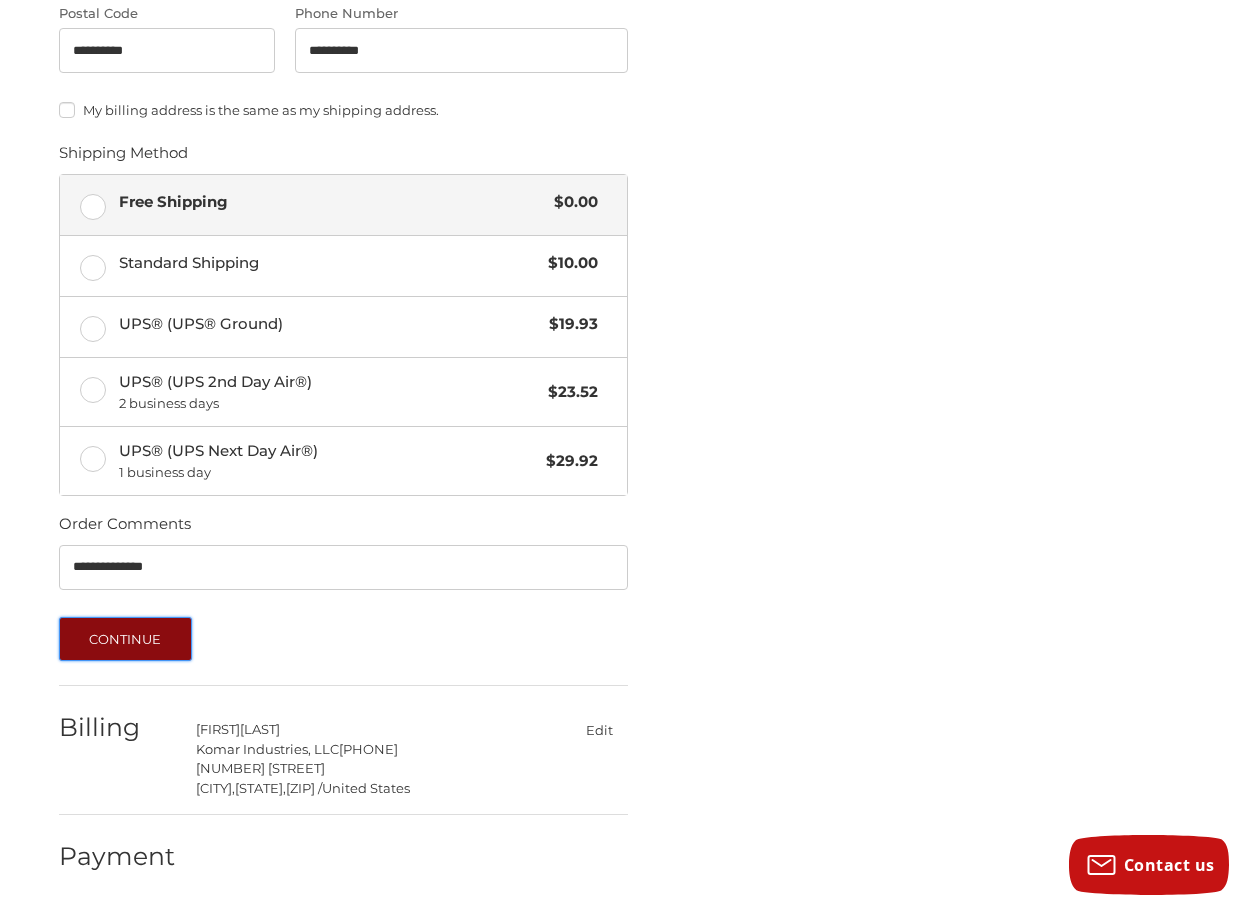click on "Continue" at bounding box center [125, 639] 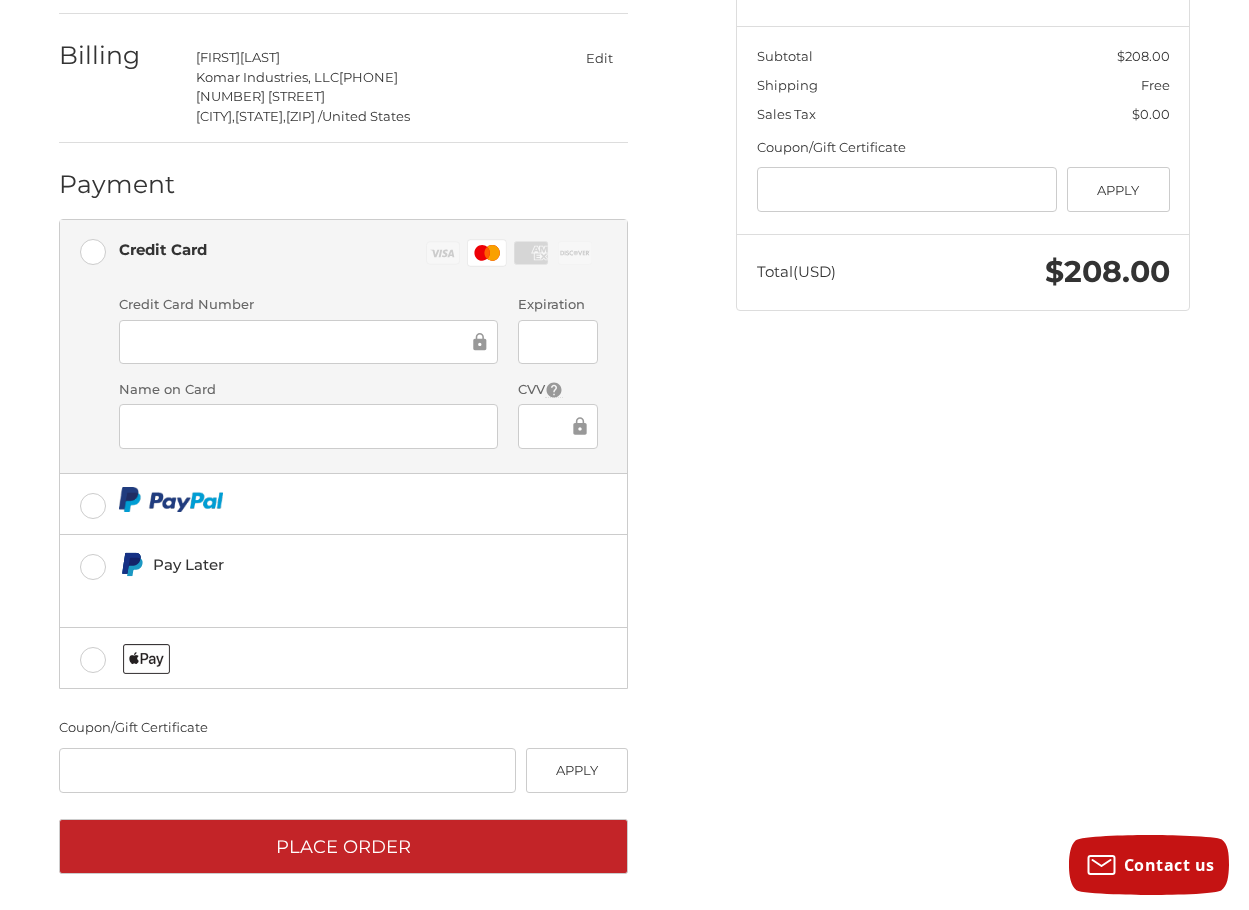 scroll, scrollTop: 397, scrollLeft: 0, axis: vertical 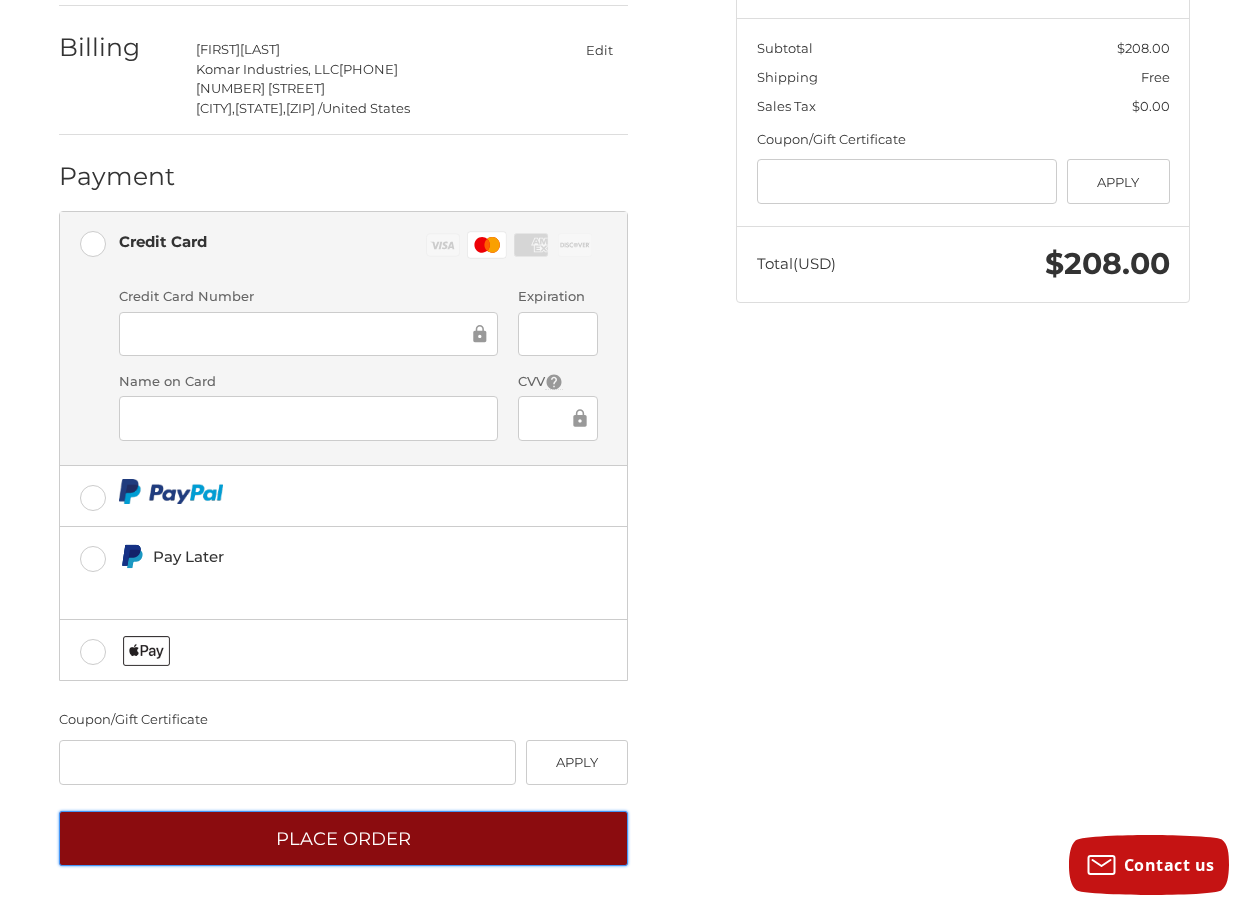 click on "Place Order" at bounding box center (343, 838) 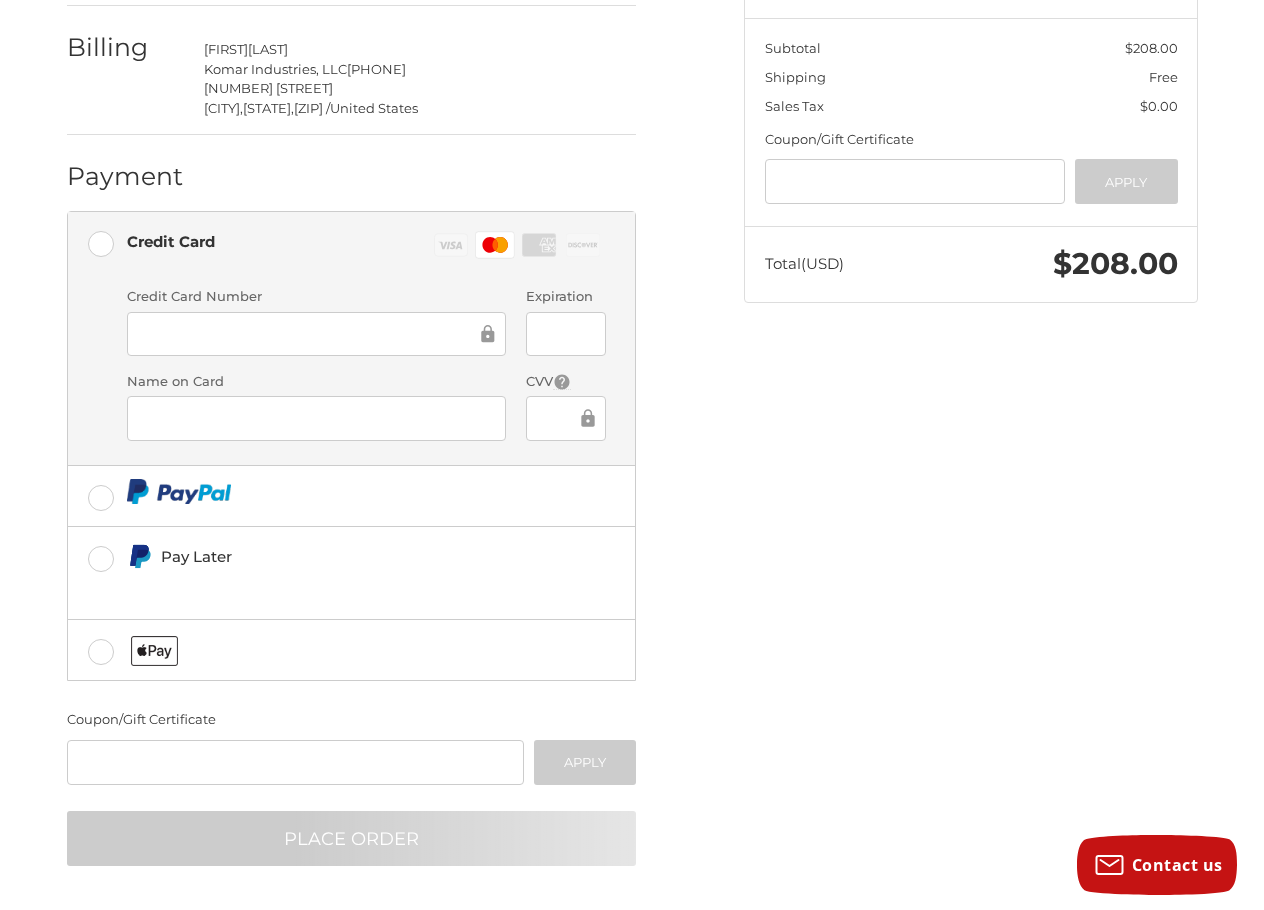 scroll, scrollTop: 0, scrollLeft: 0, axis: both 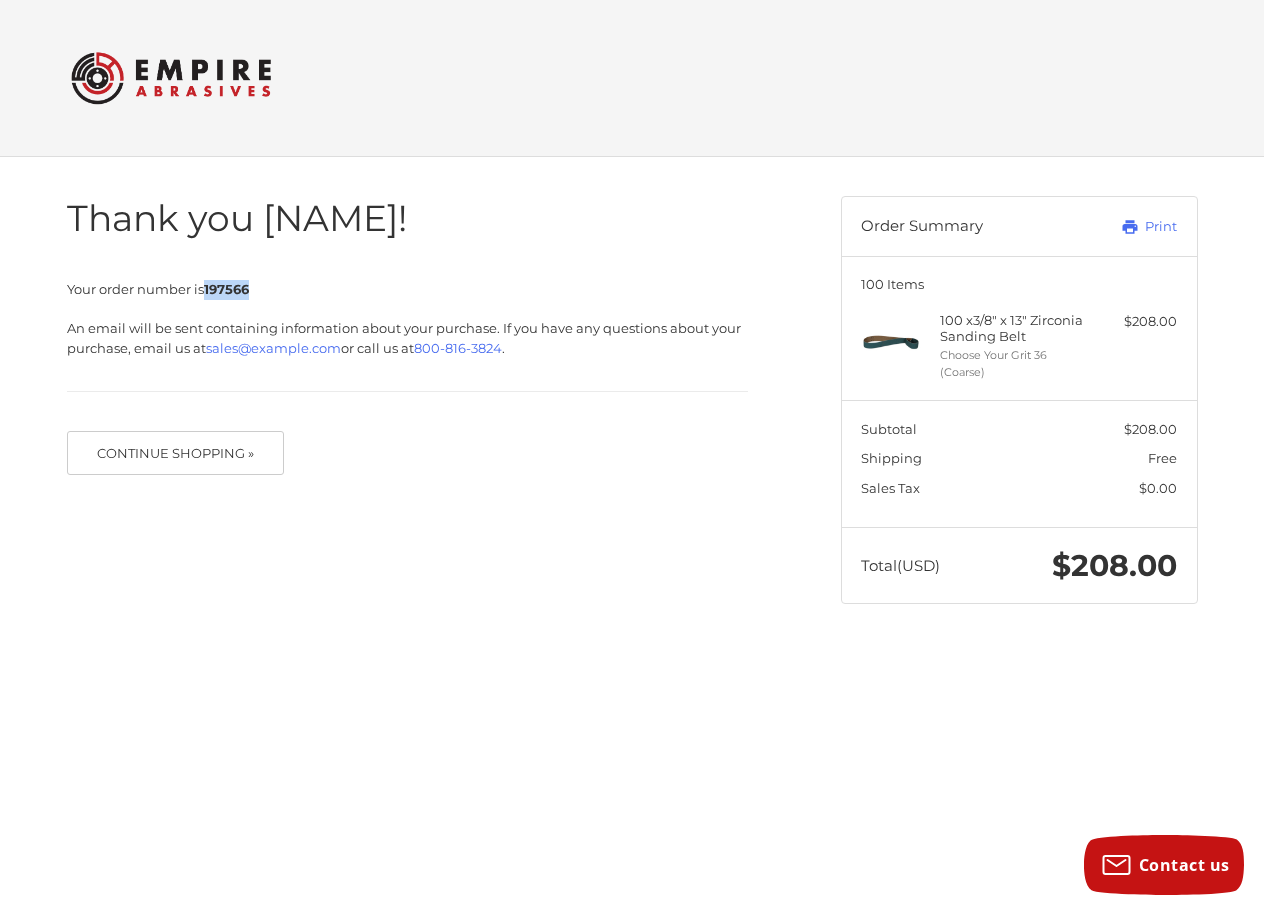 drag, startPoint x: 260, startPoint y: 282, endPoint x: 204, endPoint y: 286, distance: 56.142673 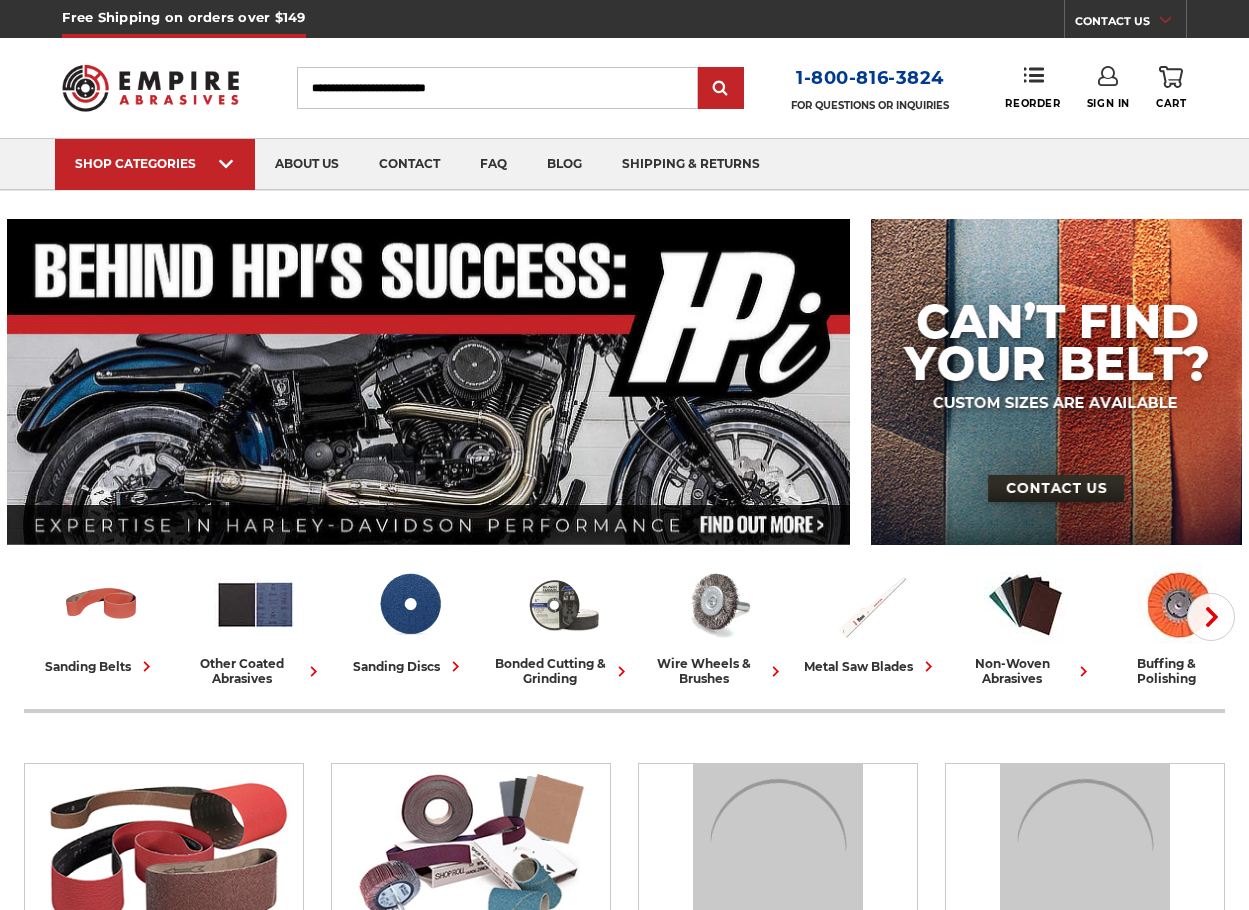 scroll, scrollTop: 0, scrollLeft: 0, axis: both 